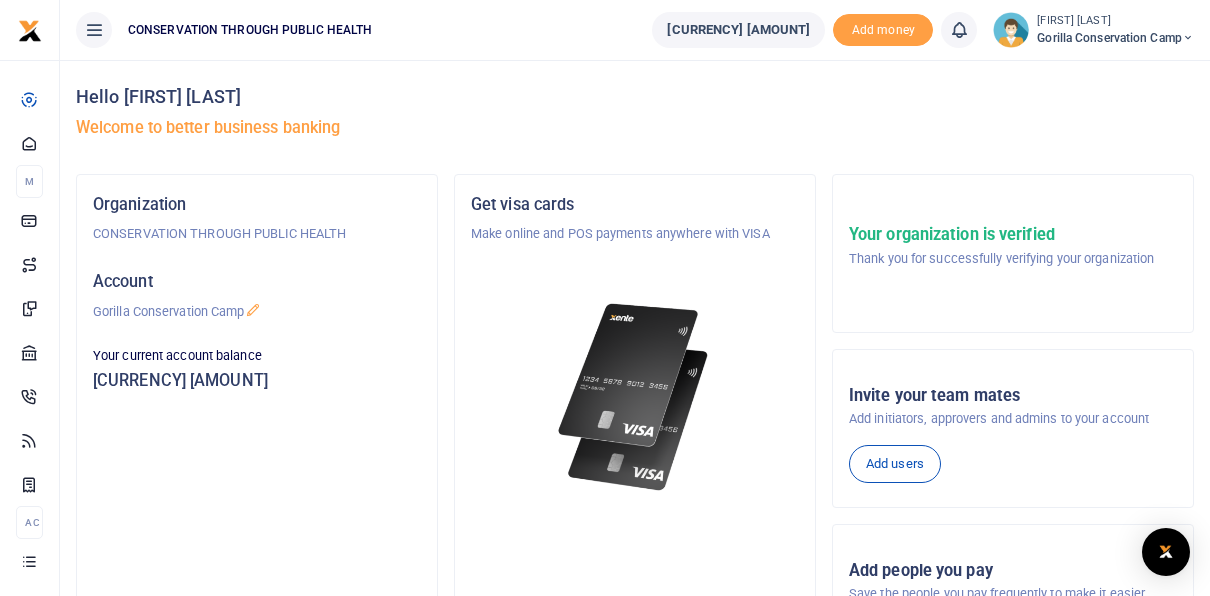 scroll, scrollTop: 0, scrollLeft: 0, axis: both 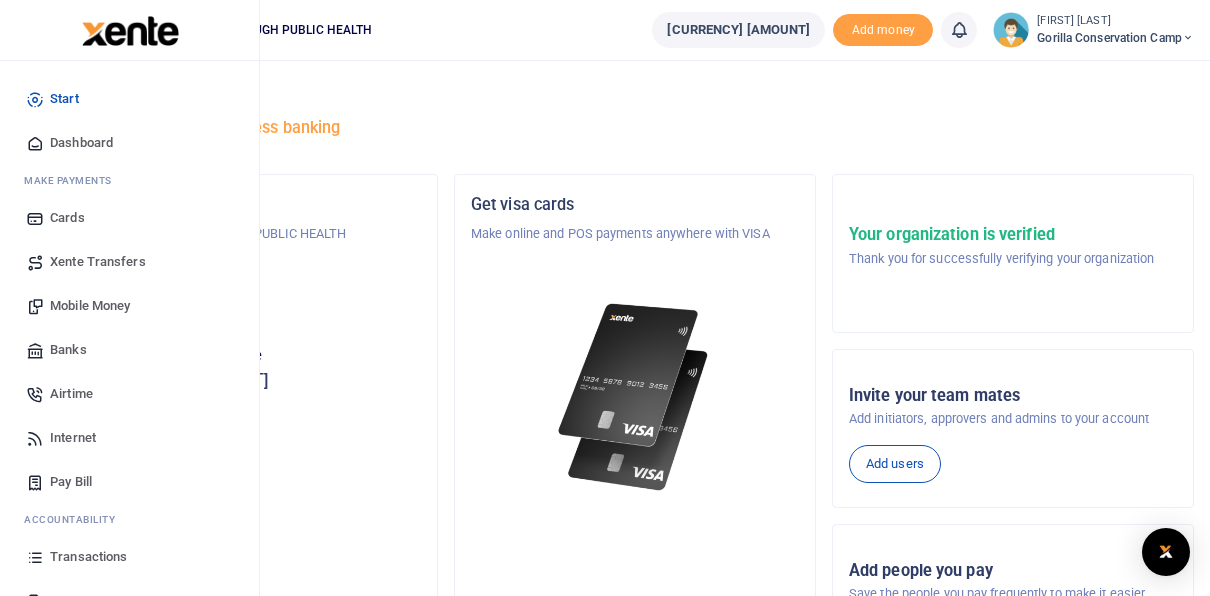 click on "Mobile Money" at bounding box center [90, 306] 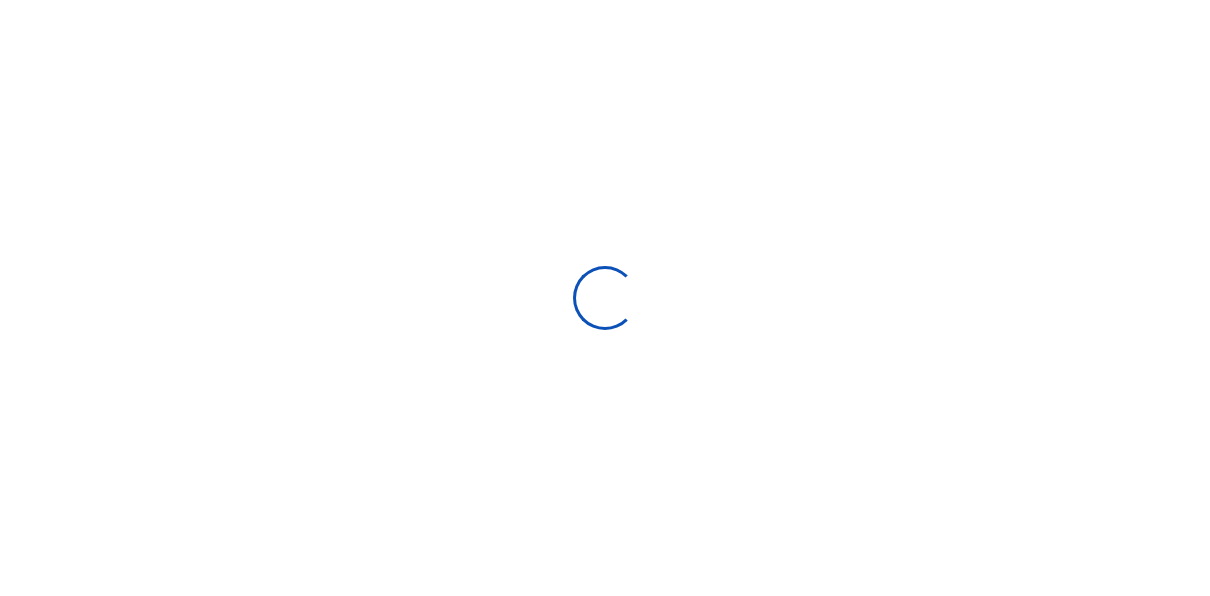 scroll, scrollTop: 0, scrollLeft: 0, axis: both 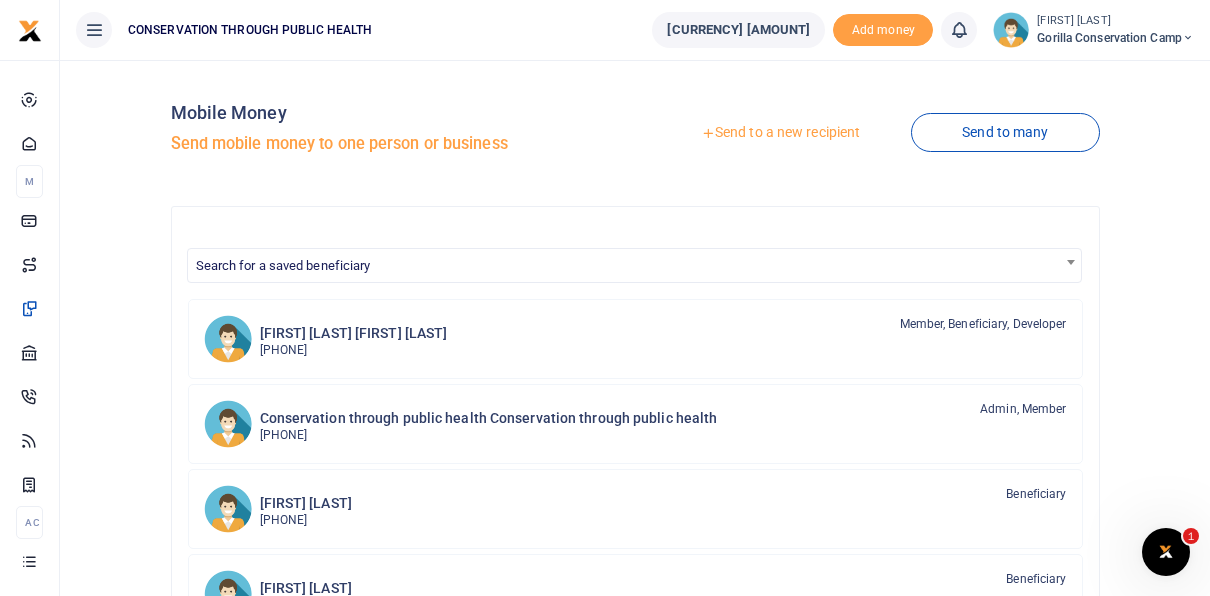 click on "Send to a new recipient" at bounding box center (780, 133) 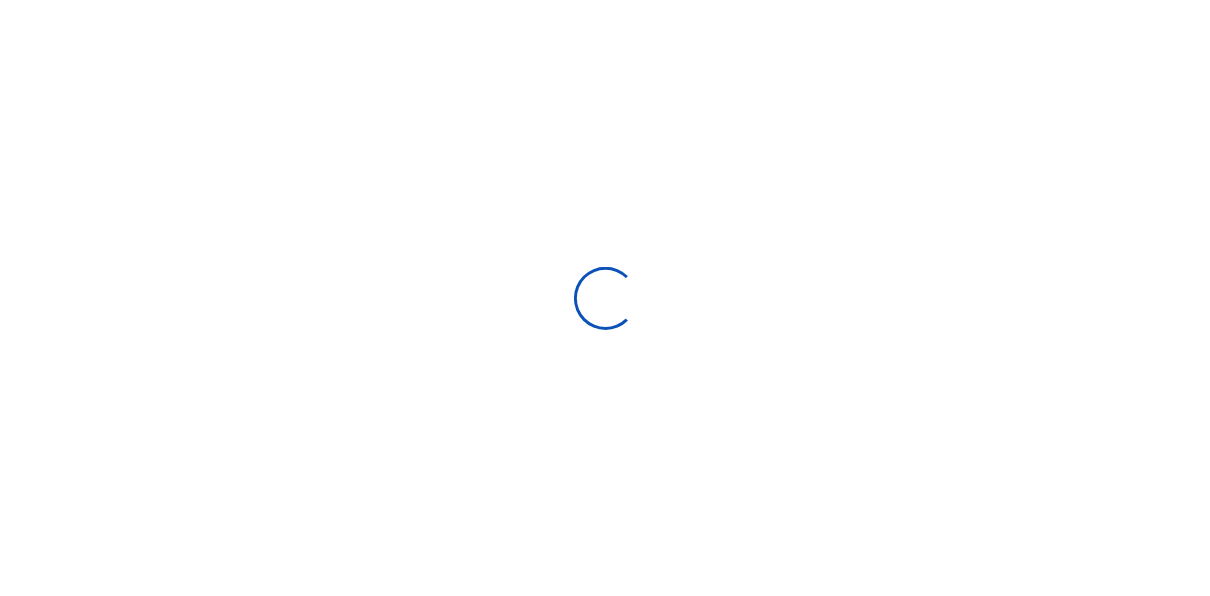 scroll, scrollTop: 0, scrollLeft: 0, axis: both 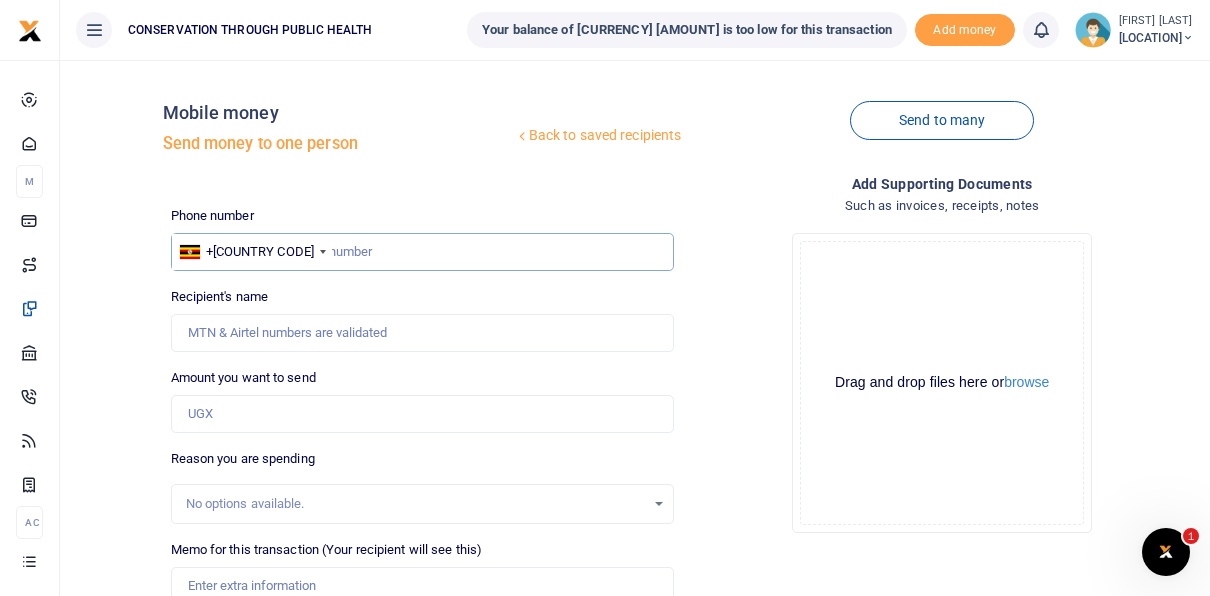 click at bounding box center [423, 252] 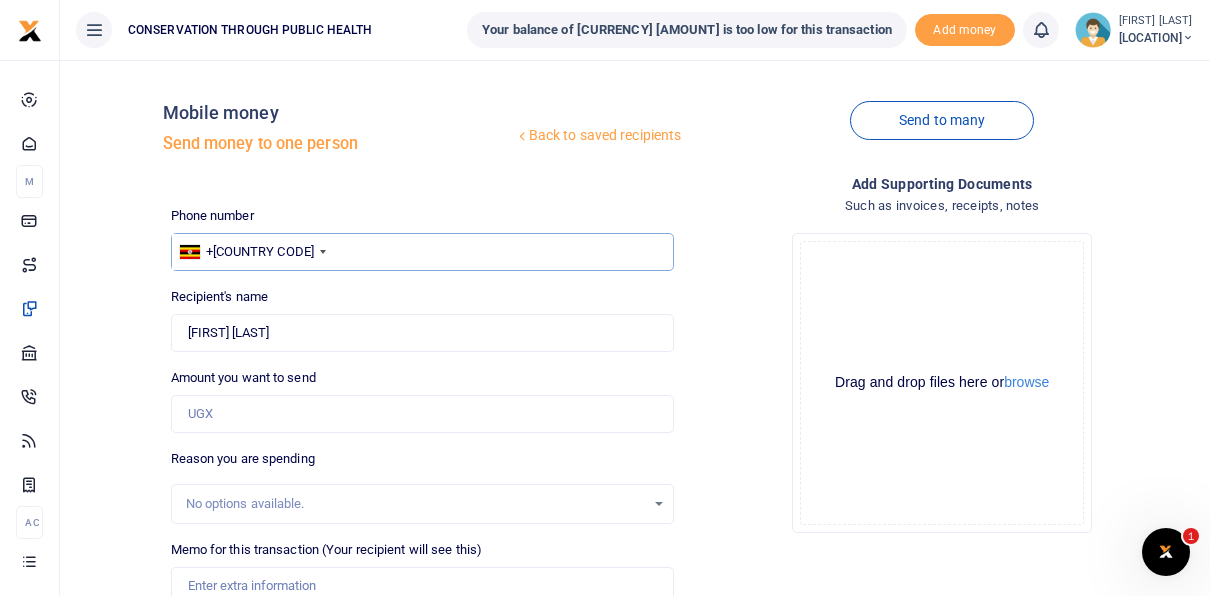 type on "[PHONE]" 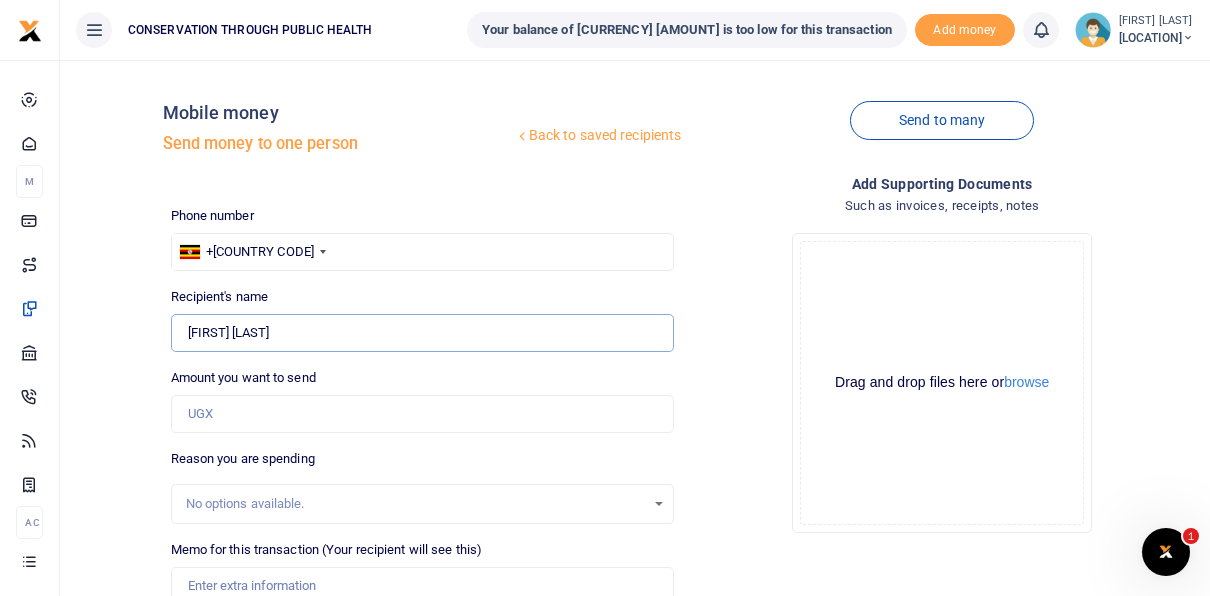 click on "Found" at bounding box center (423, 333) 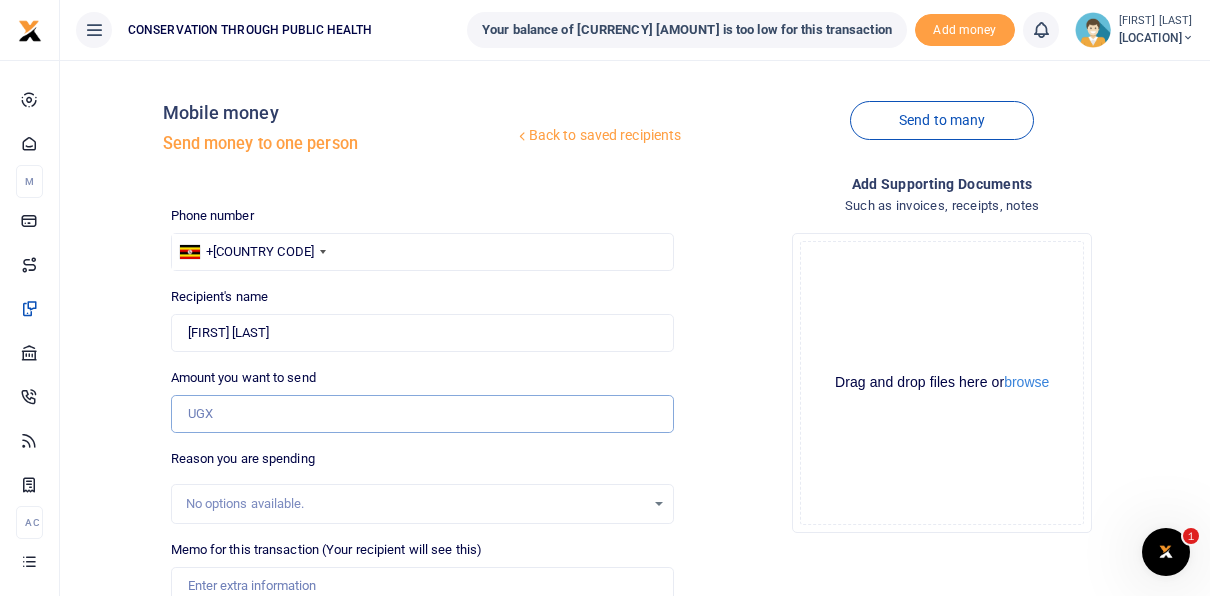 click on "Amount you want to send" at bounding box center [423, 414] 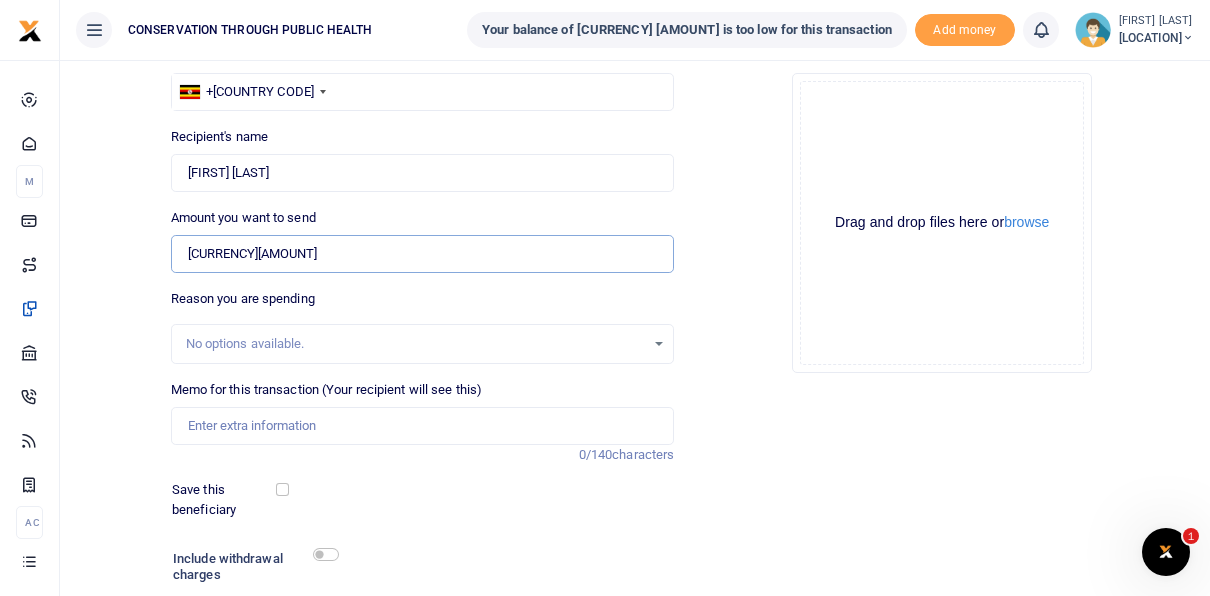 scroll, scrollTop: 200, scrollLeft: 0, axis: vertical 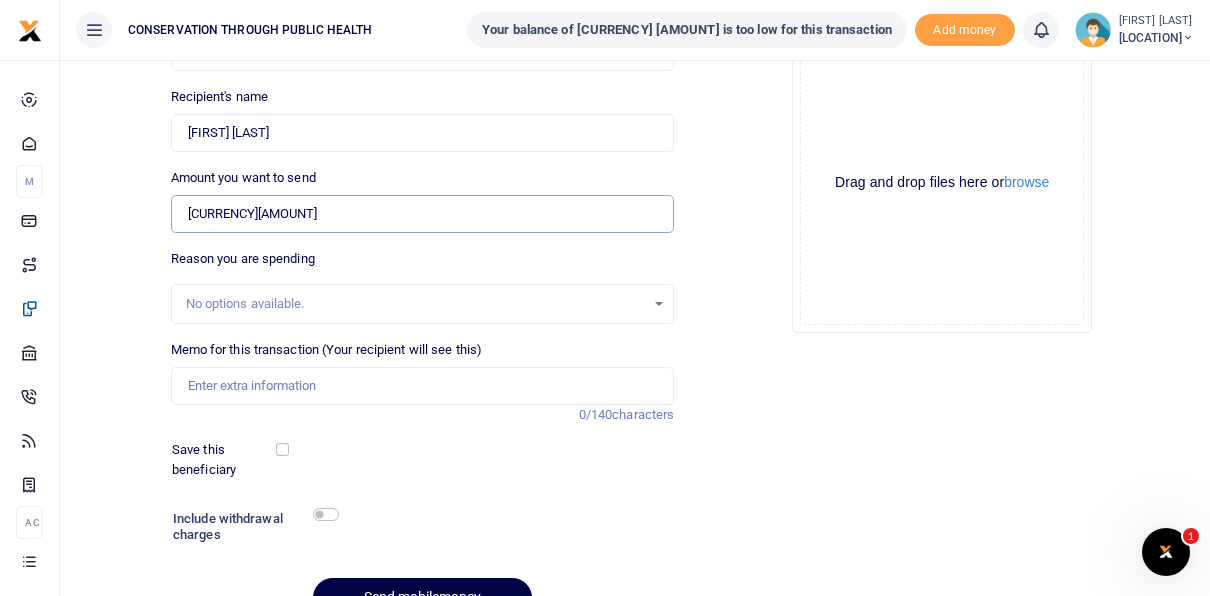 type on "1,320,000" 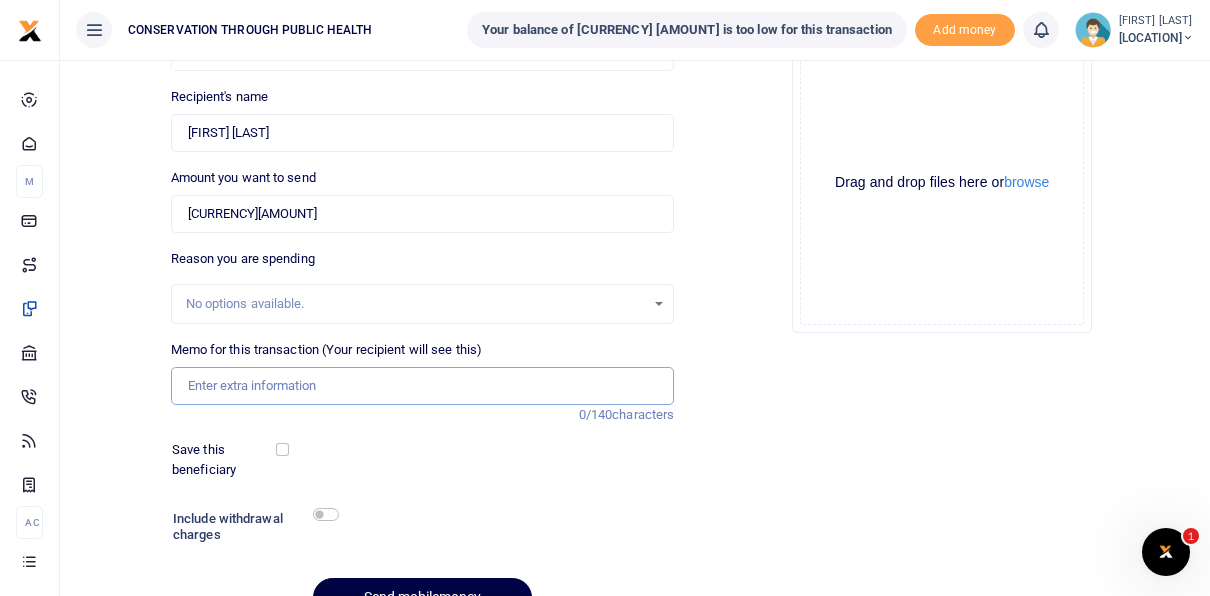 click on "Memo for this transaction (Your recipient will see this)" at bounding box center [423, 386] 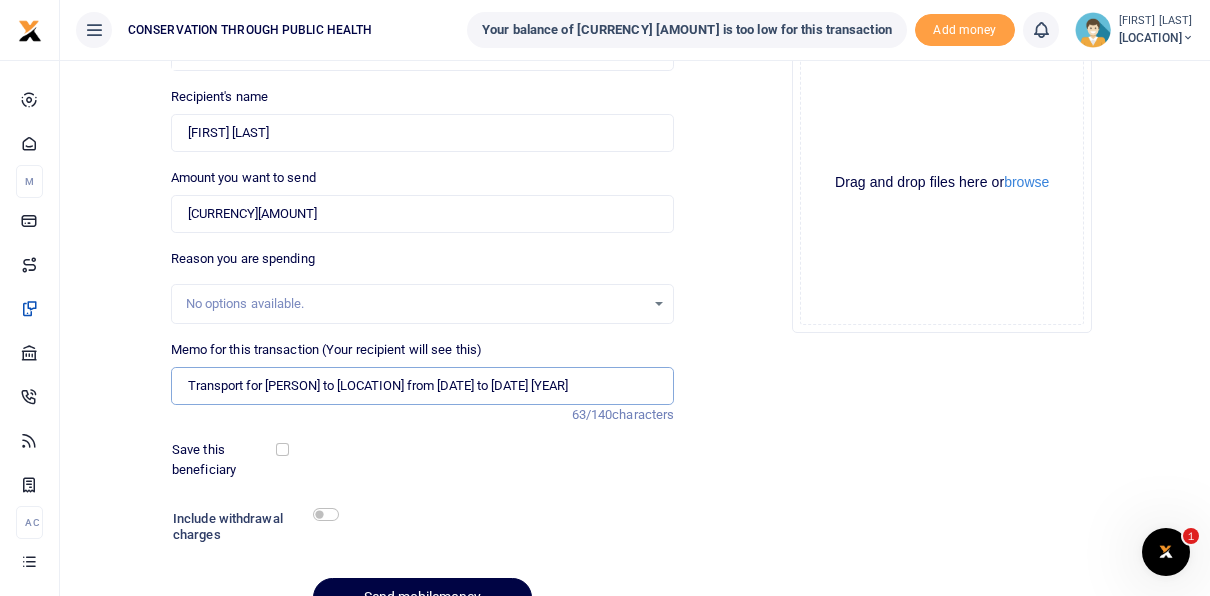 type on "Transport for Louisa to Ruhija from 15th June to 26th June 2026" 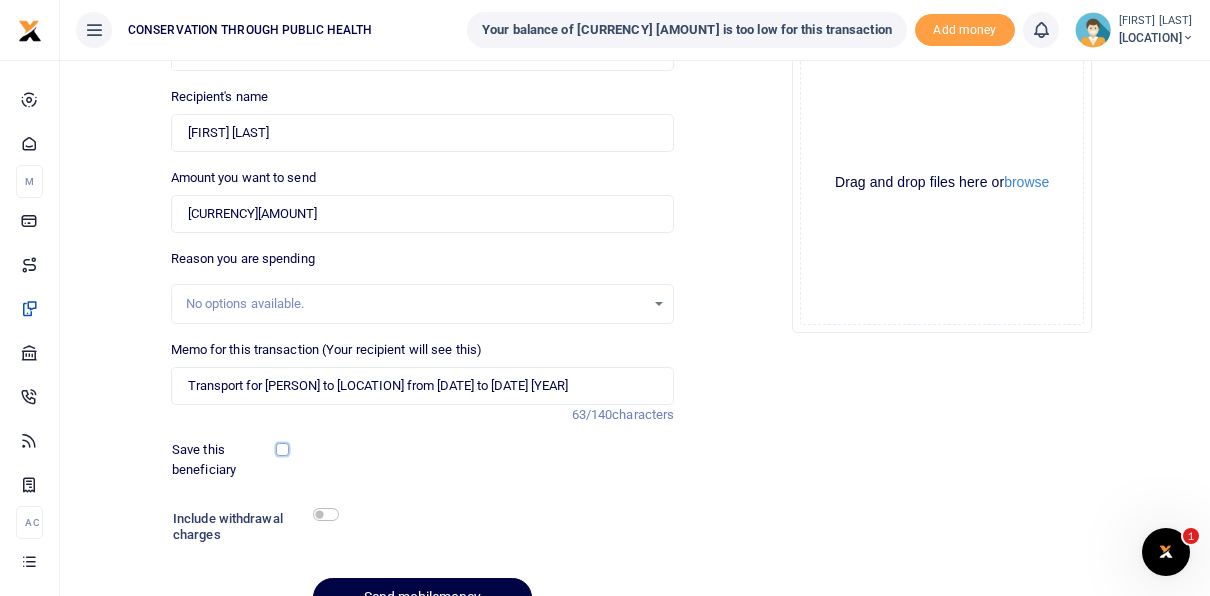 click at bounding box center (282, 449) 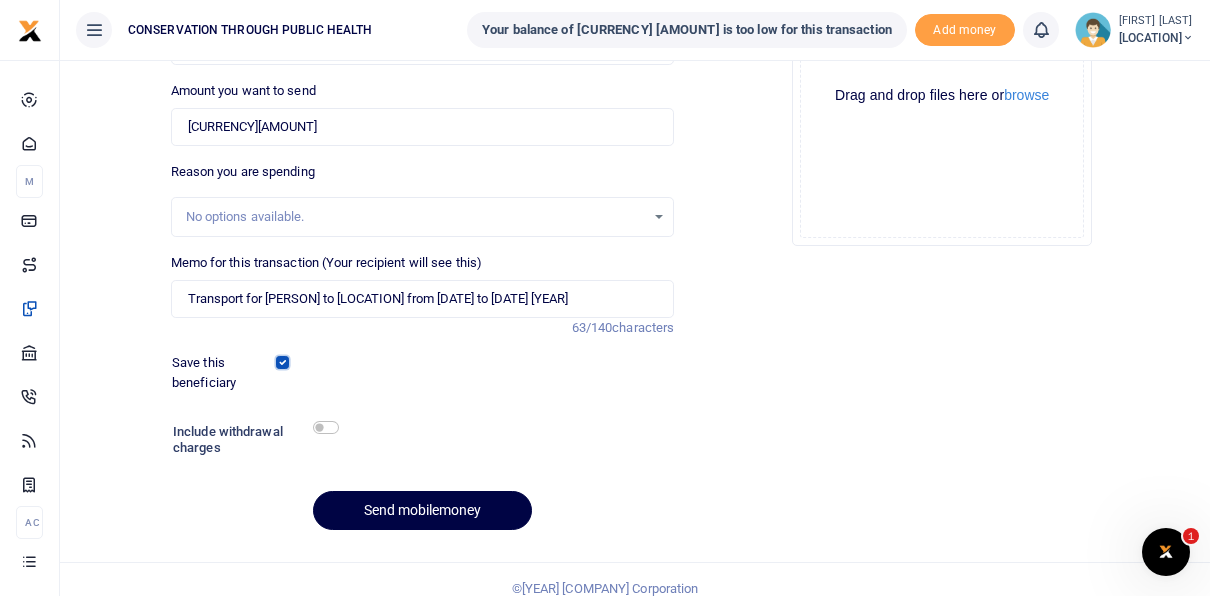 scroll, scrollTop: 304, scrollLeft: 0, axis: vertical 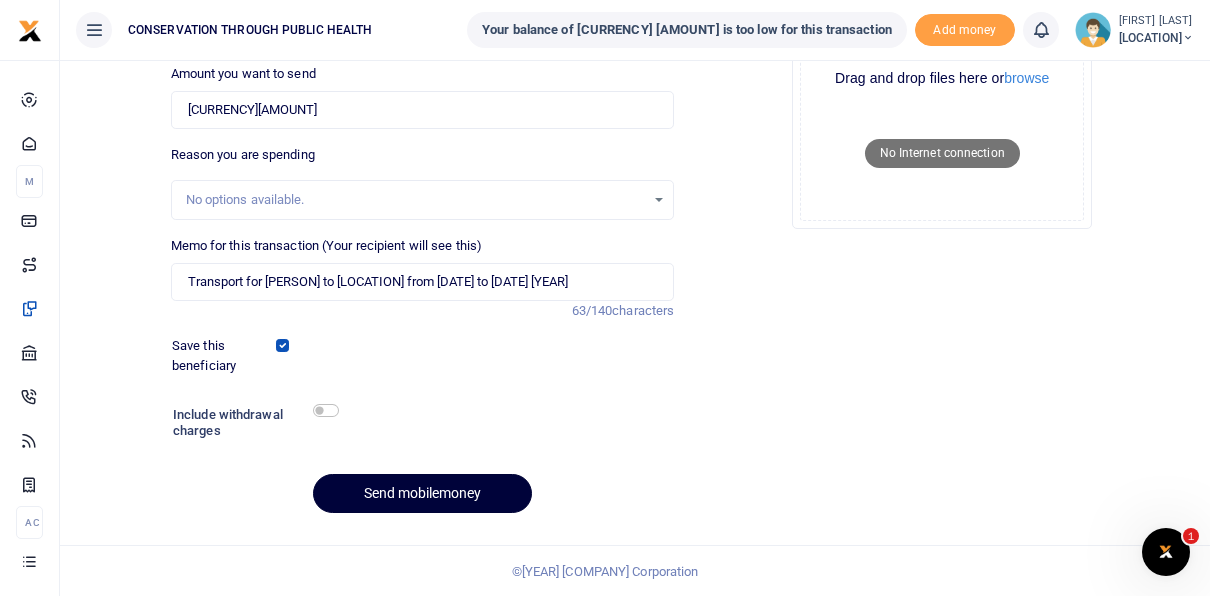 click on "Send mobilemoney" at bounding box center [422, 493] 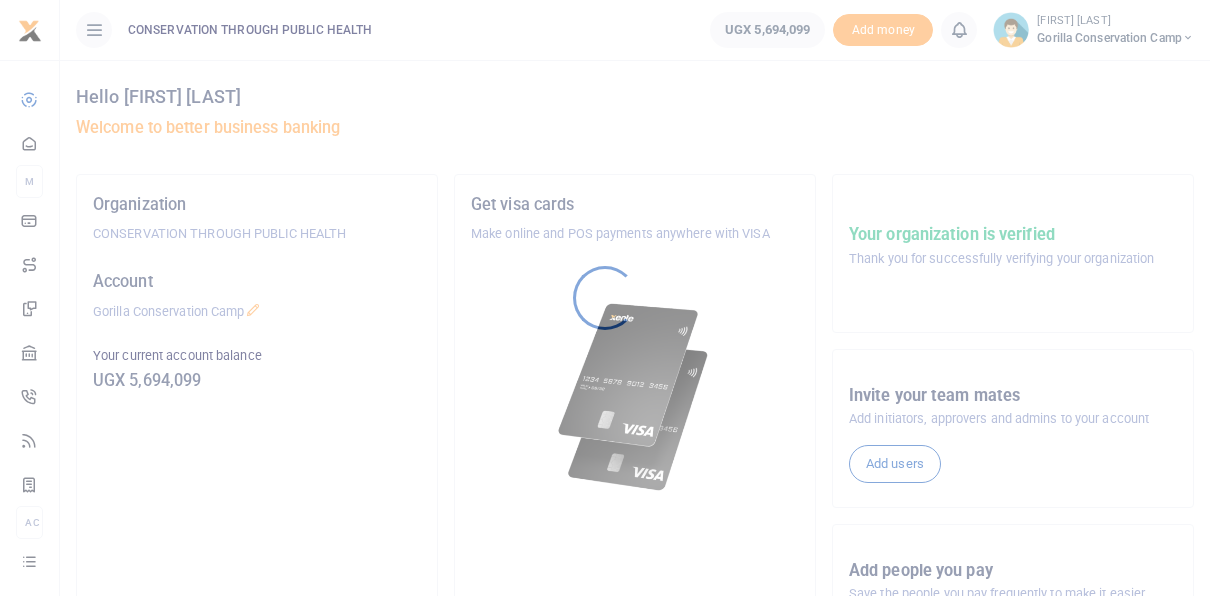scroll, scrollTop: 0, scrollLeft: 0, axis: both 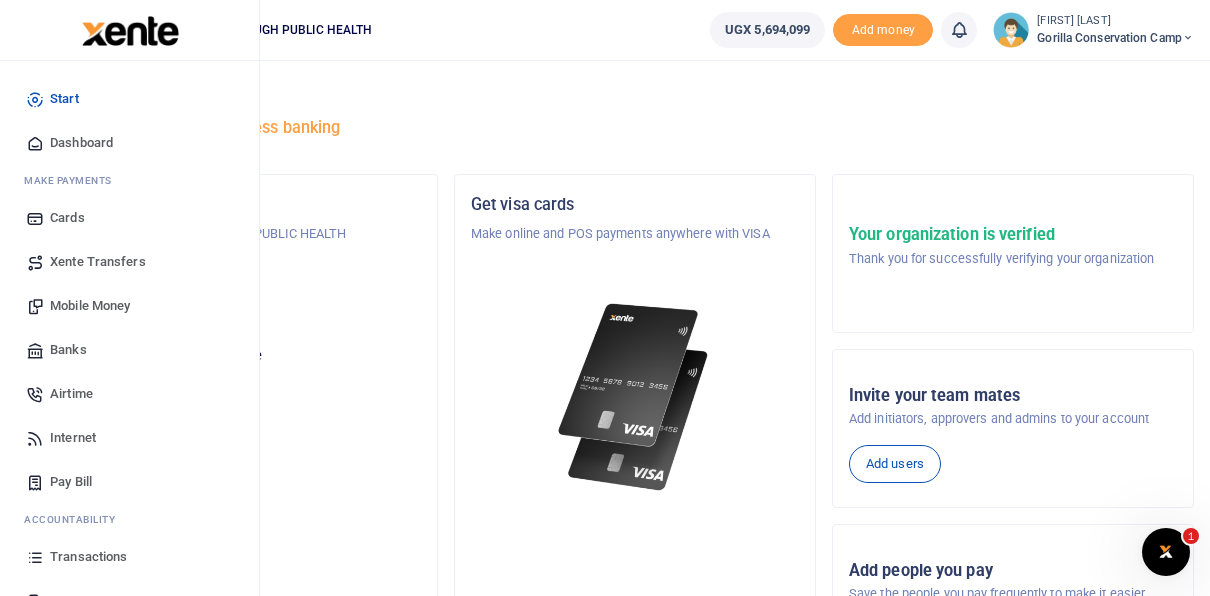 click on "Dashboard" at bounding box center [81, 143] 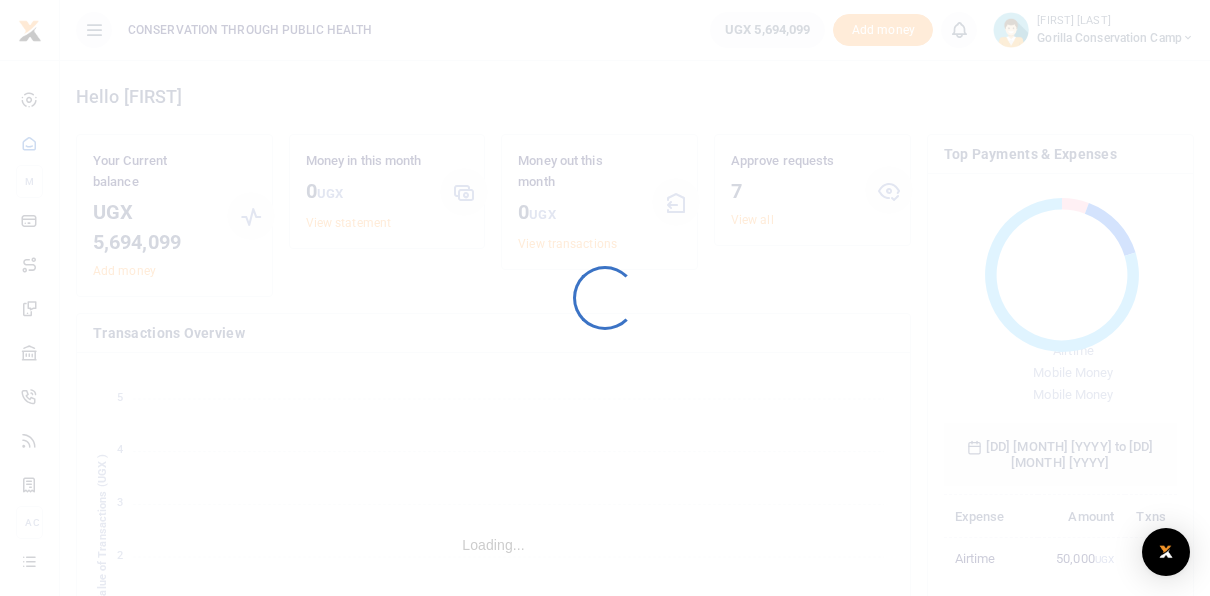 scroll, scrollTop: 0, scrollLeft: 0, axis: both 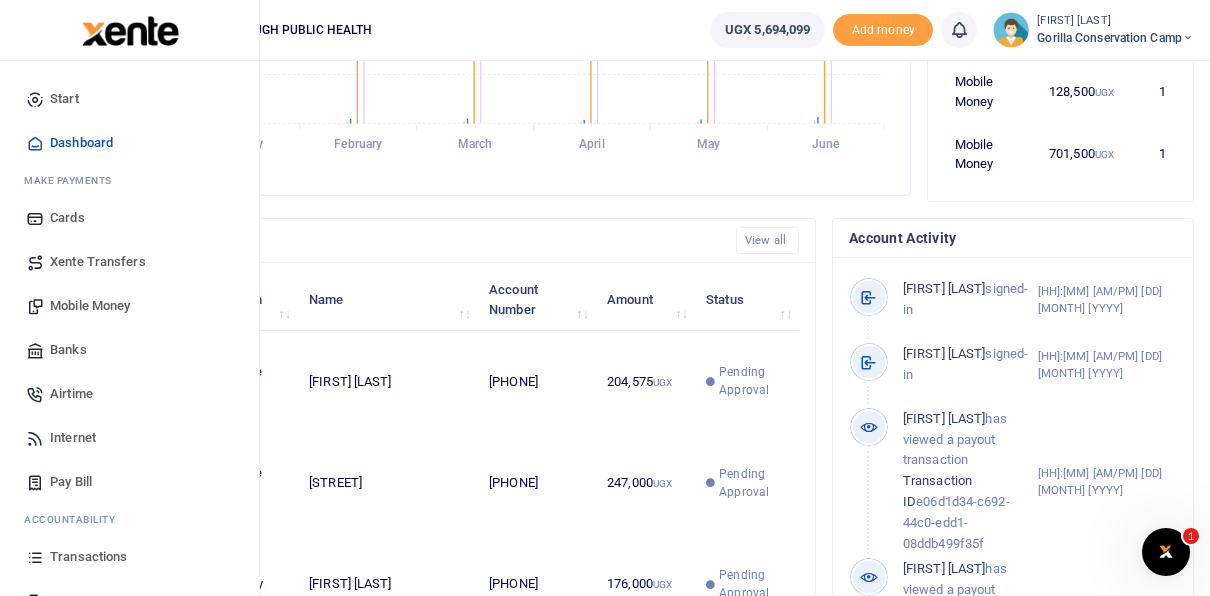 click on "Mobile Money" at bounding box center (90, 306) 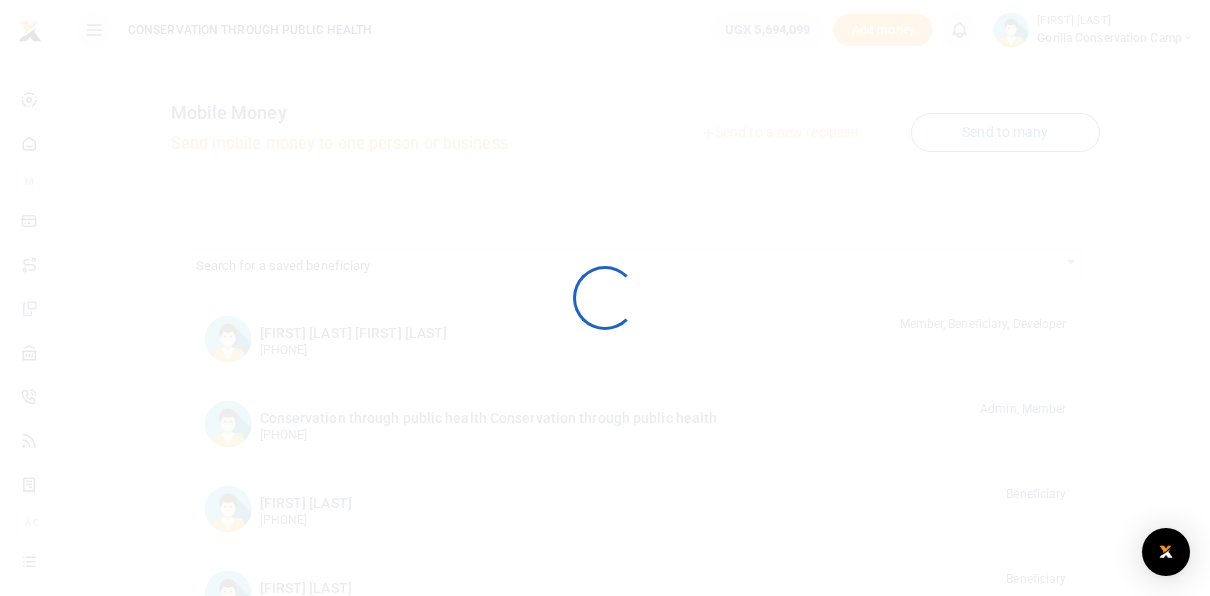 scroll, scrollTop: 0, scrollLeft: 0, axis: both 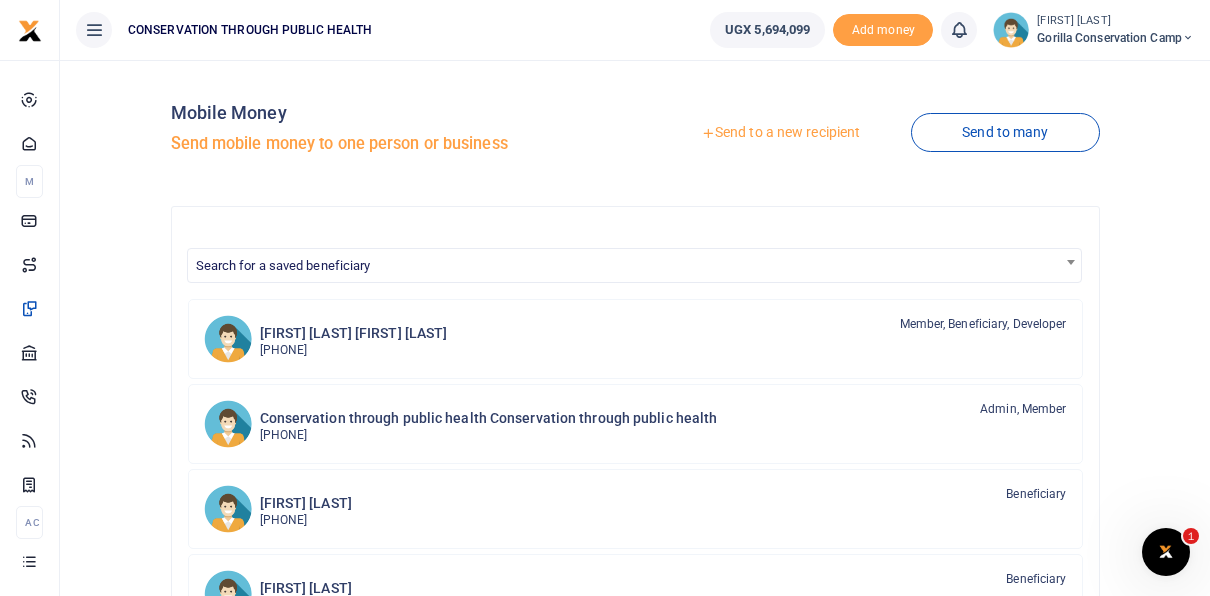 click on "Send to a new recipient" at bounding box center [780, 133] 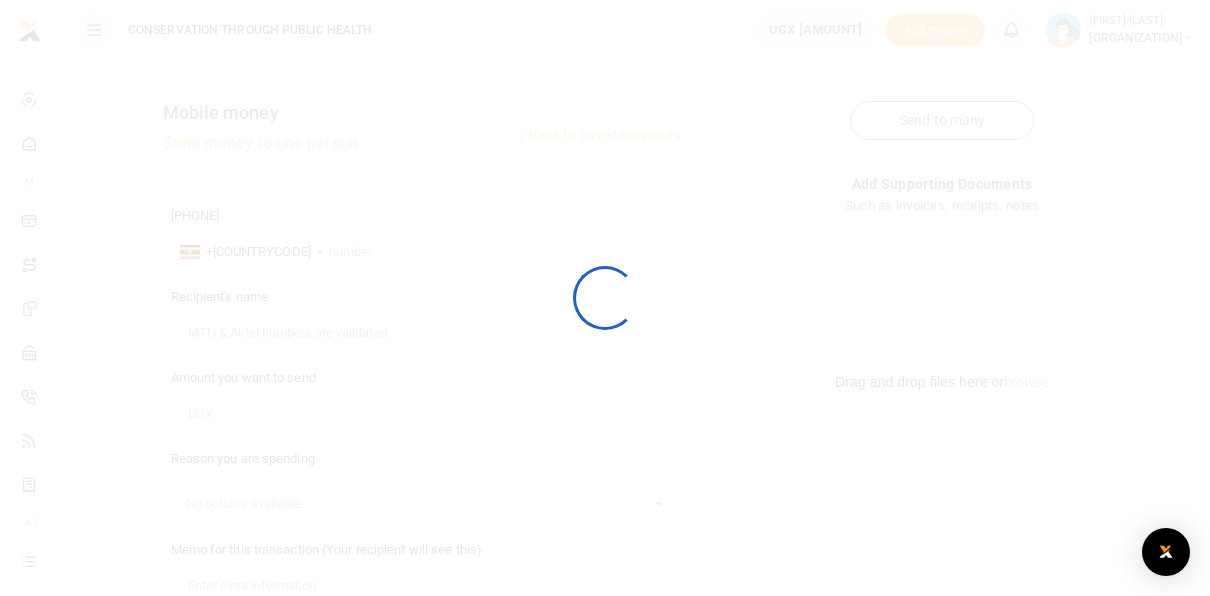 scroll, scrollTop: 0, scrollLeft: 0, axis: both 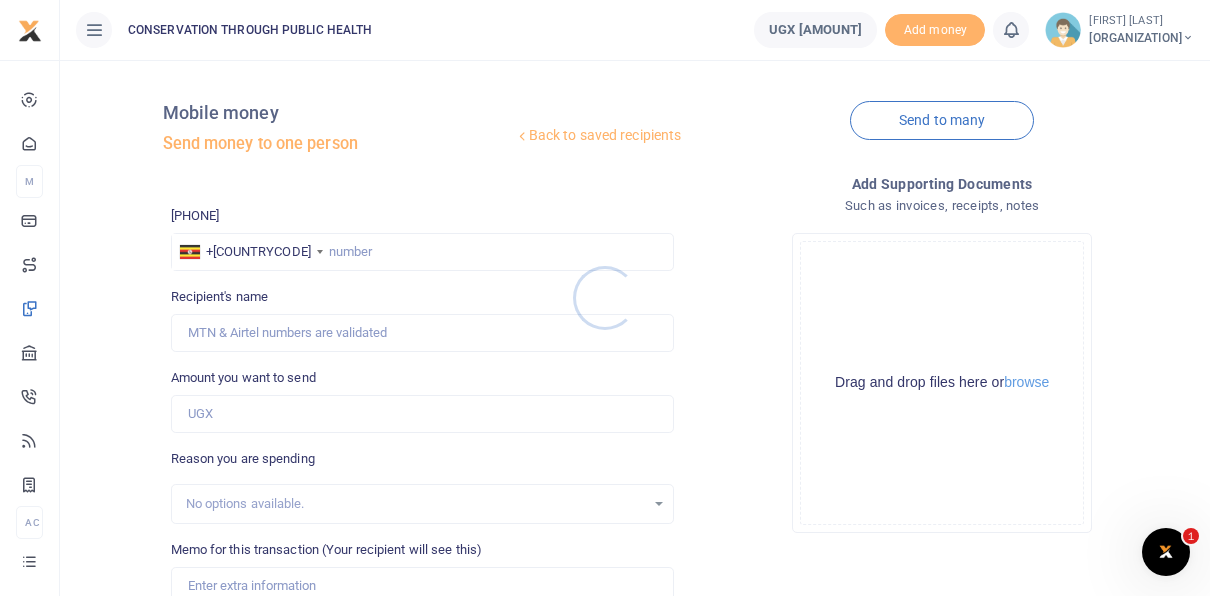 click at bounding box center (605, 298) 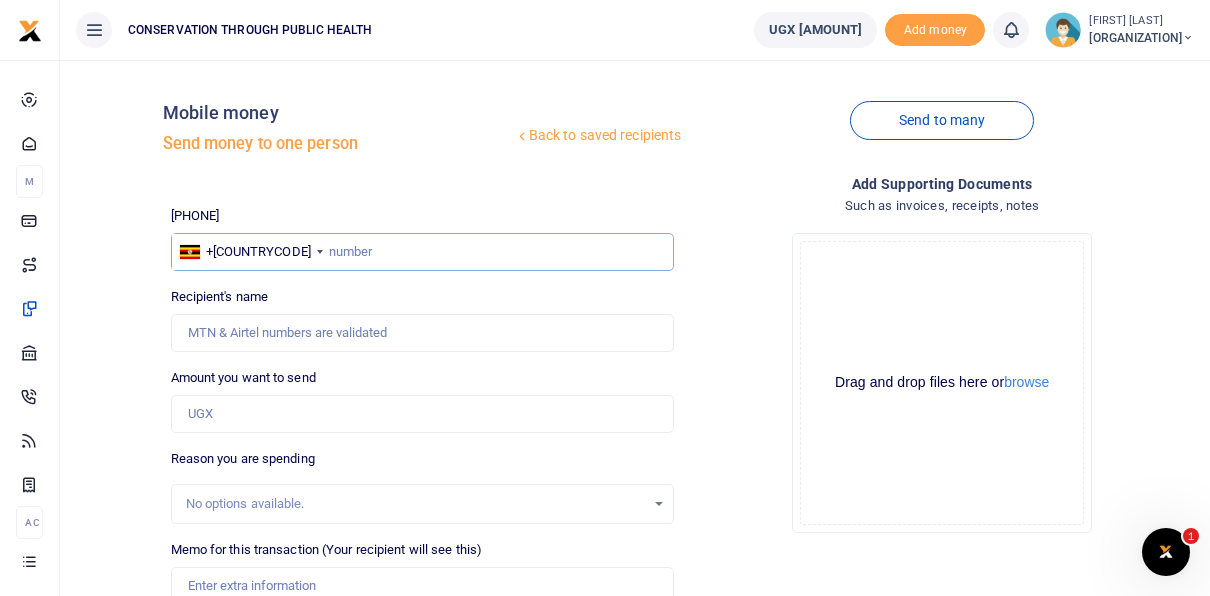 click at bounding box center (423, 252) 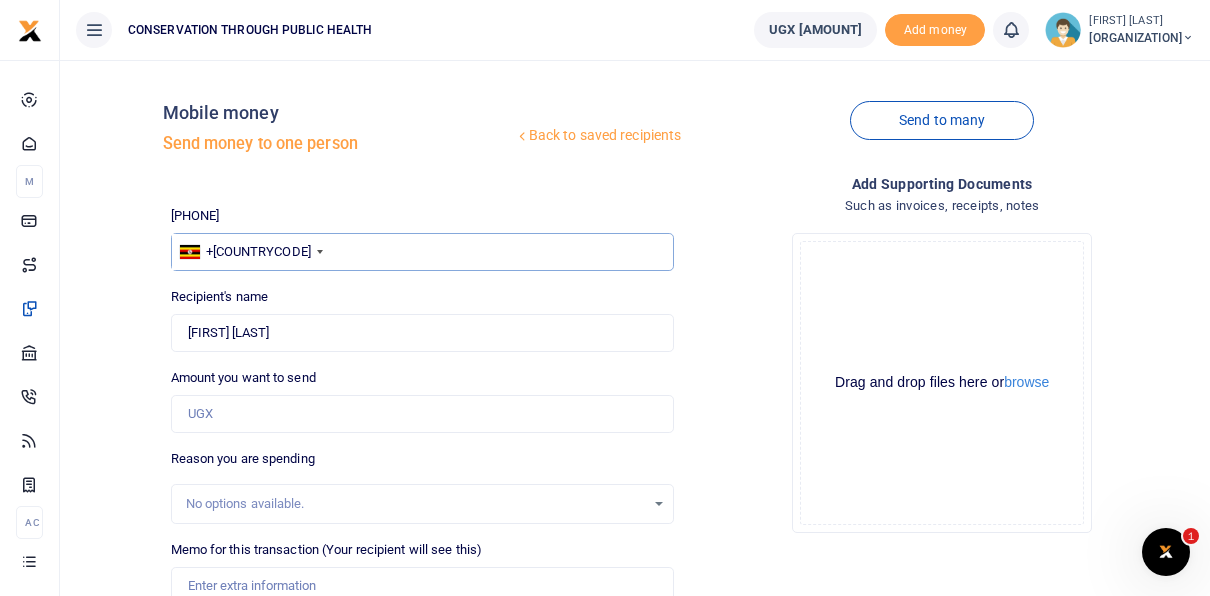 type on "0772208982" 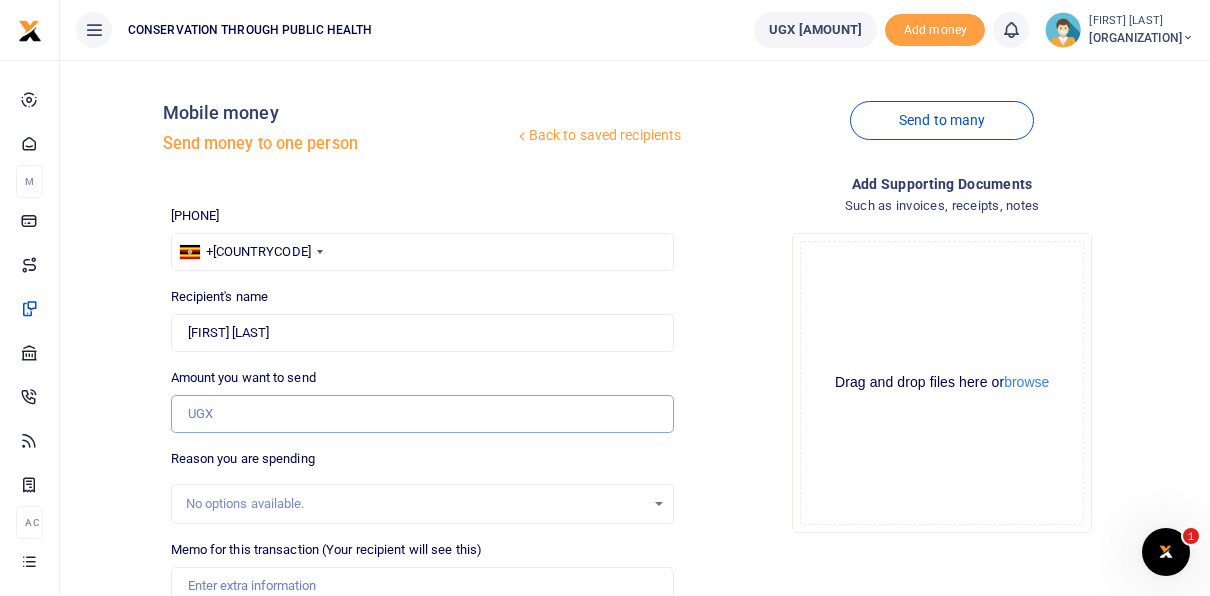 click on "Amount you want to send" at bounding box center (423, 414) 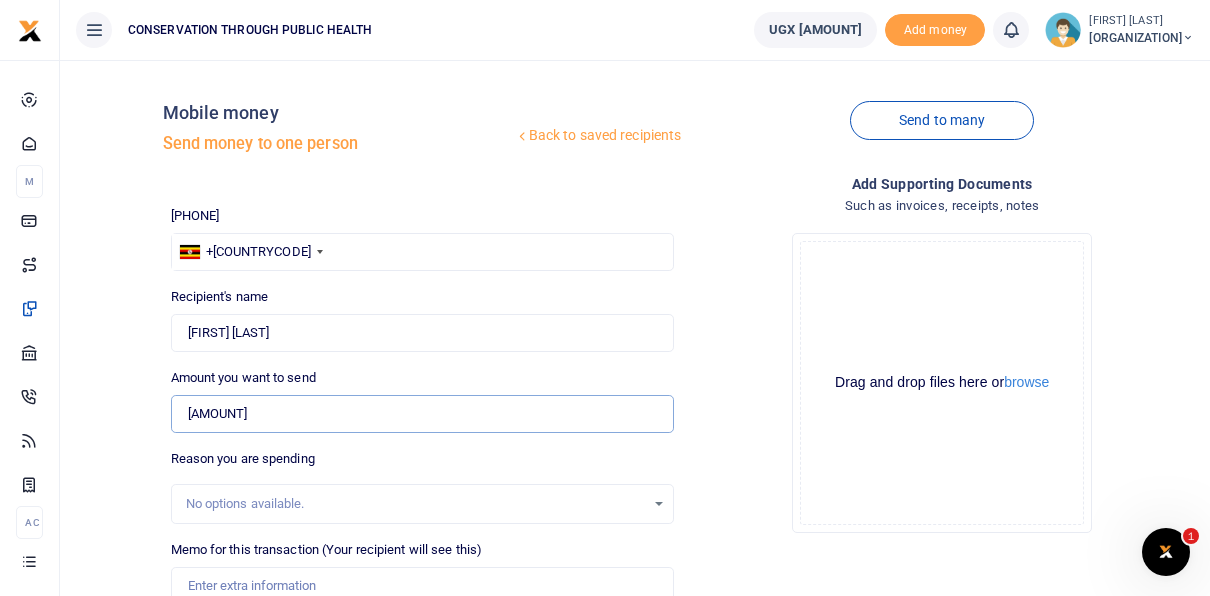 type on "[CURRENCY][AMOUNT]" 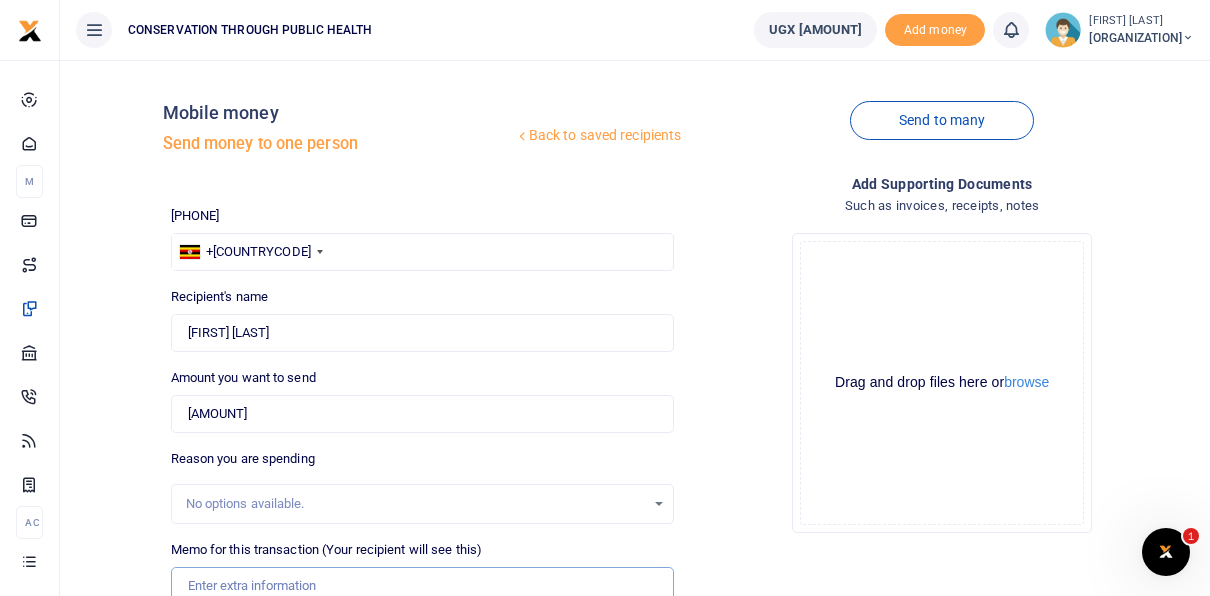 click on "Memo for this transaction (Your recipient will see this)" at bounding box center [423, 586] 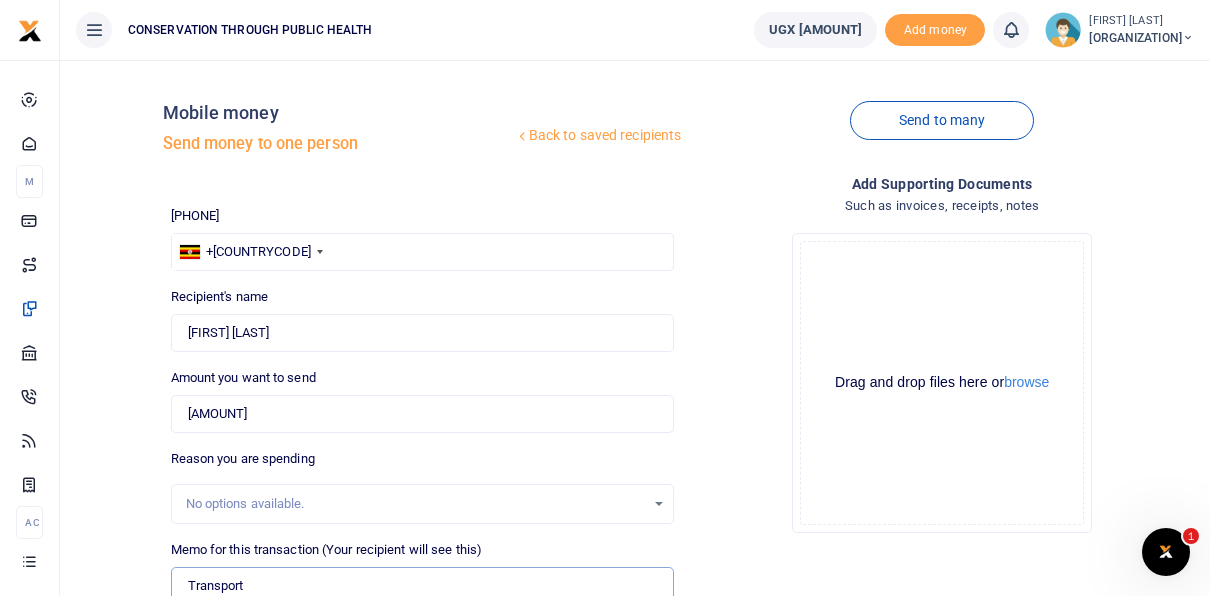 type on "Transport for [PERSON] to [LOCATION] from [DATE] to [DATE] [YEAR]" 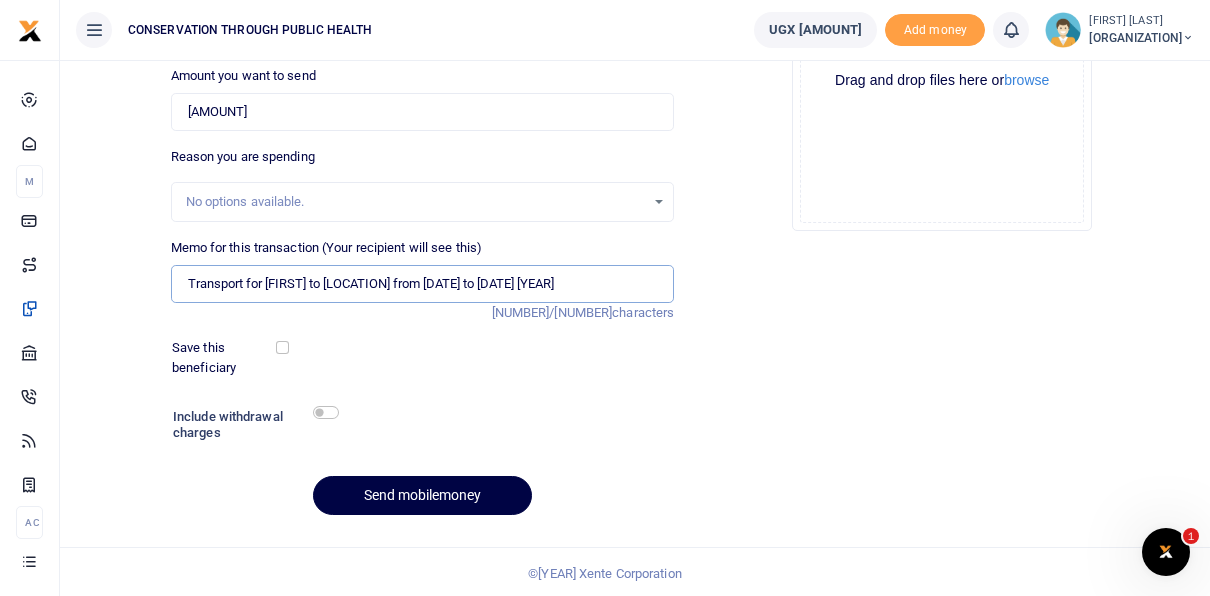 scroll, scrollTop: 304, scrollLeft: 0, axis: vertical 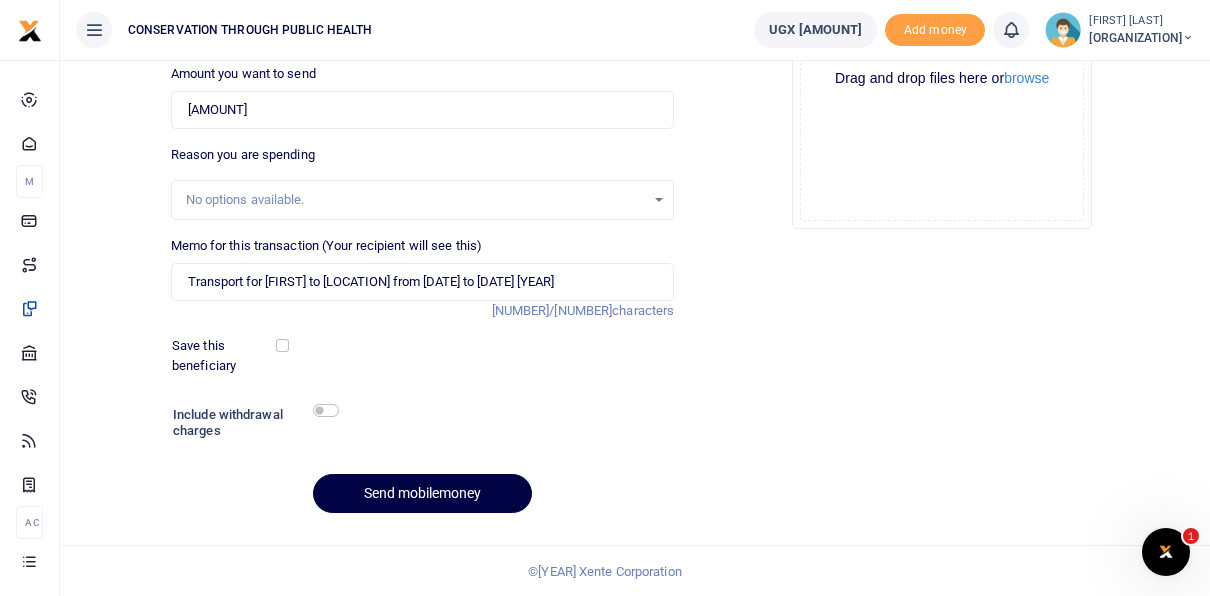 click on "Save this beneficiary" at bounding box center [225, 355] 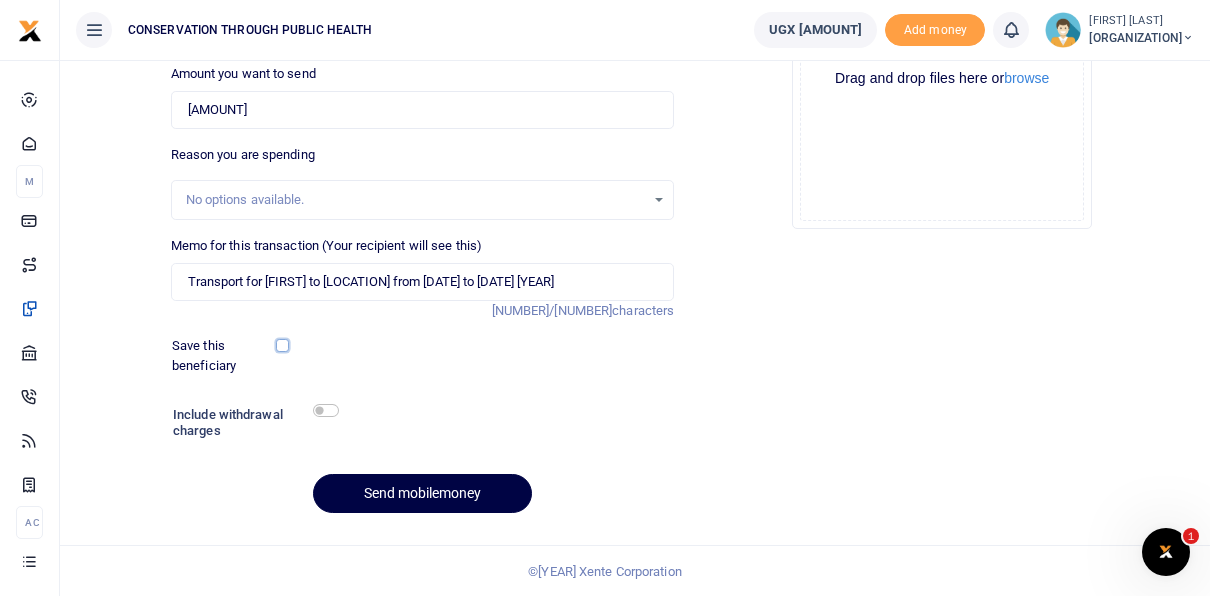click at bounding box center (282, 345) 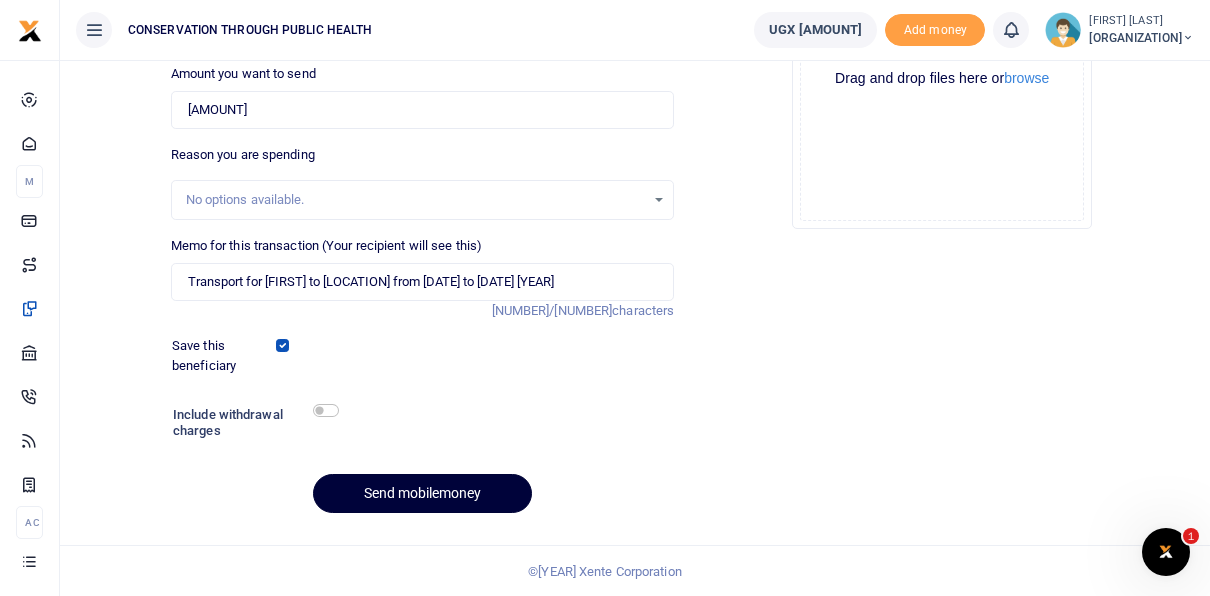 click on "Send mobilemoney" at bounding box center [422, 493] 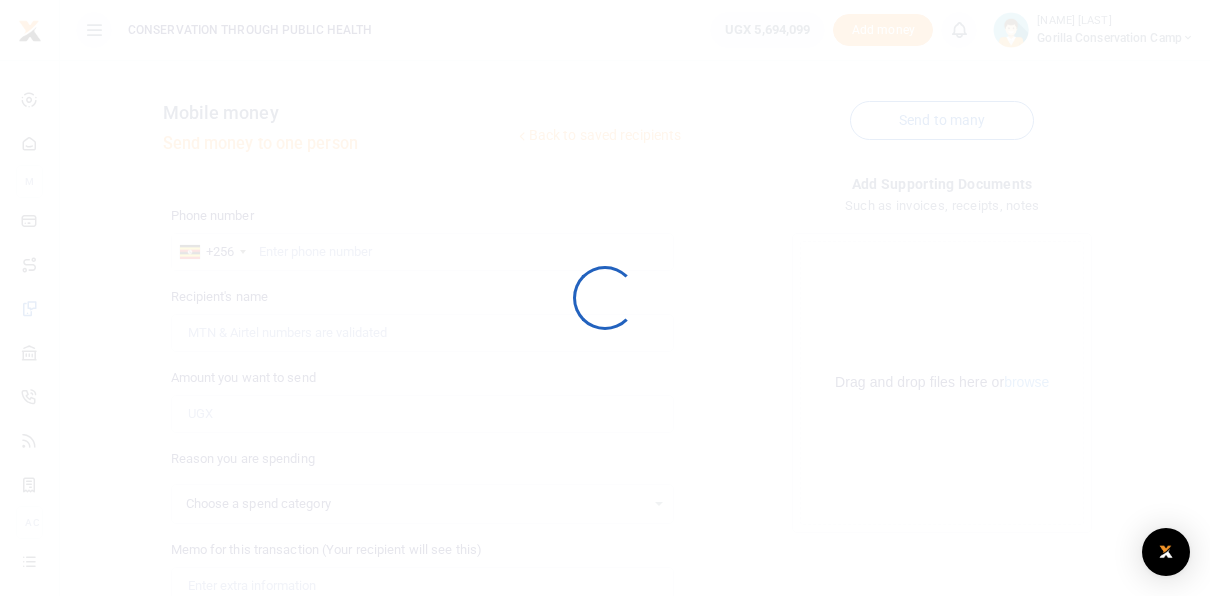 scroll, scrollTop: 304, scrollLeft: 0, axis: vertical 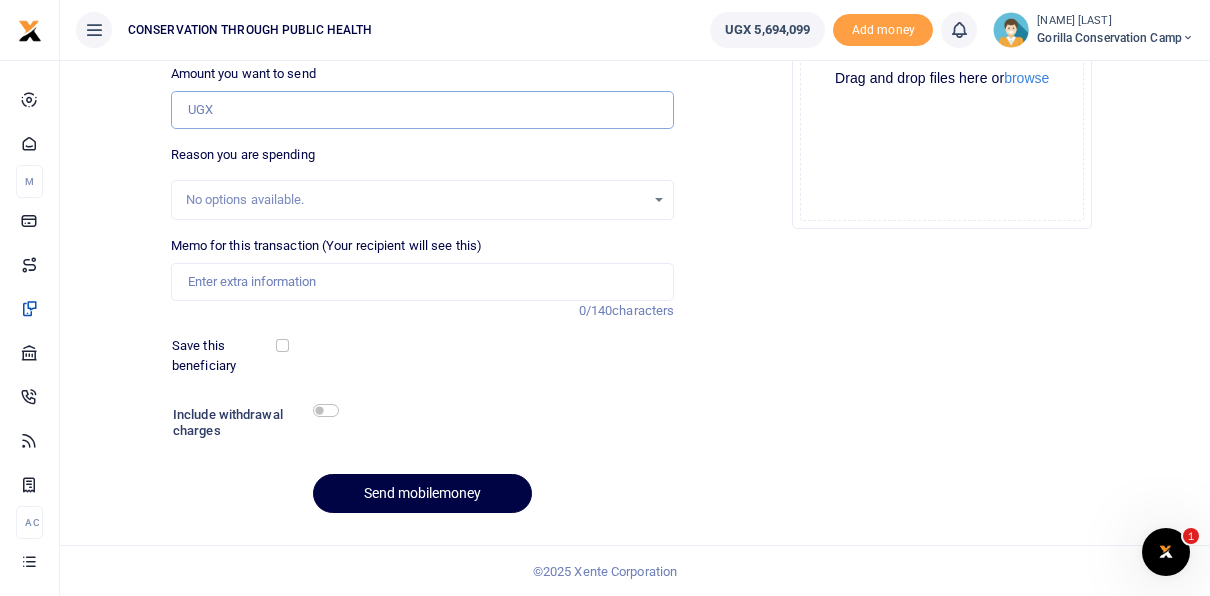 click on "Amount you want to send" at bounding box center (423, 110) 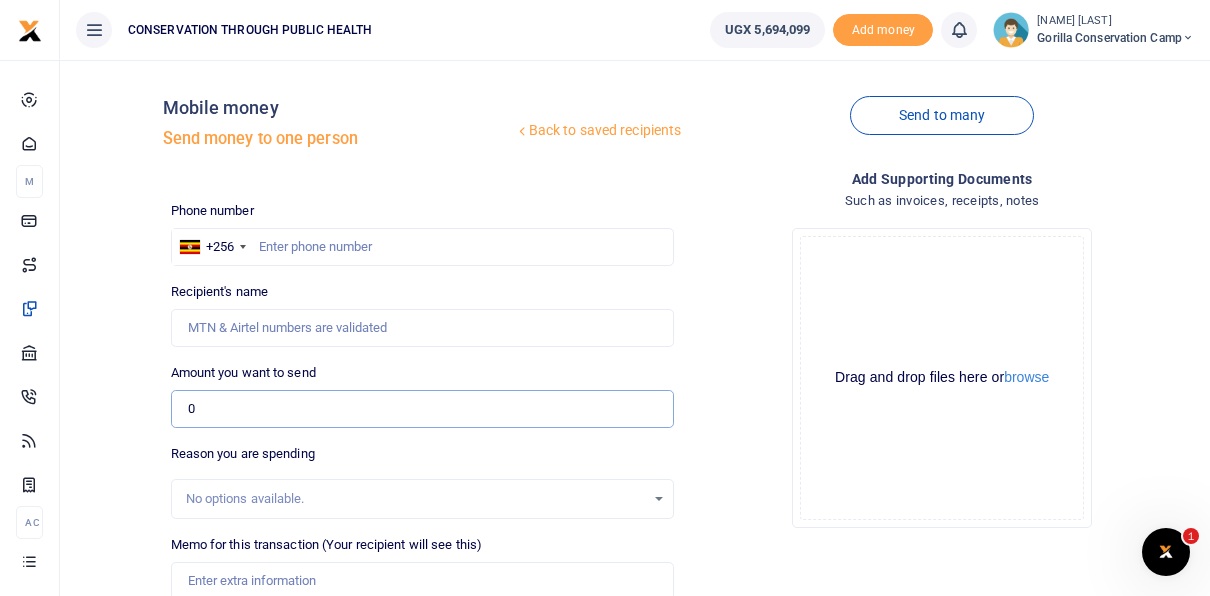 scroll, scrollTop: 0, scrollLeft: 0, axis: both 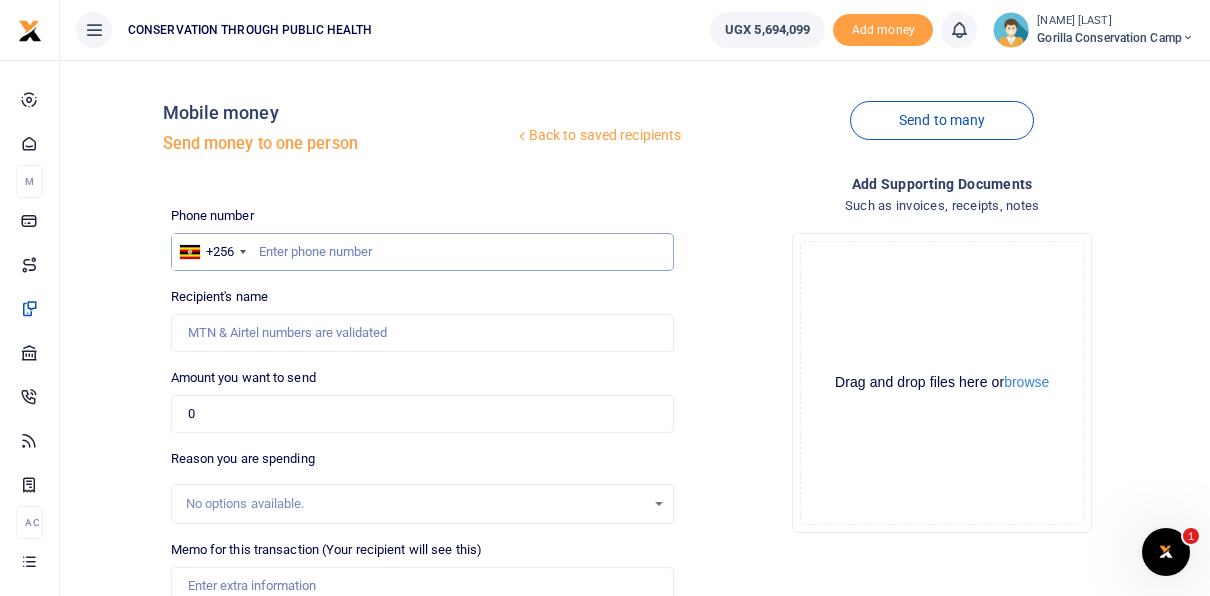 click at bounding box center [423, 252] 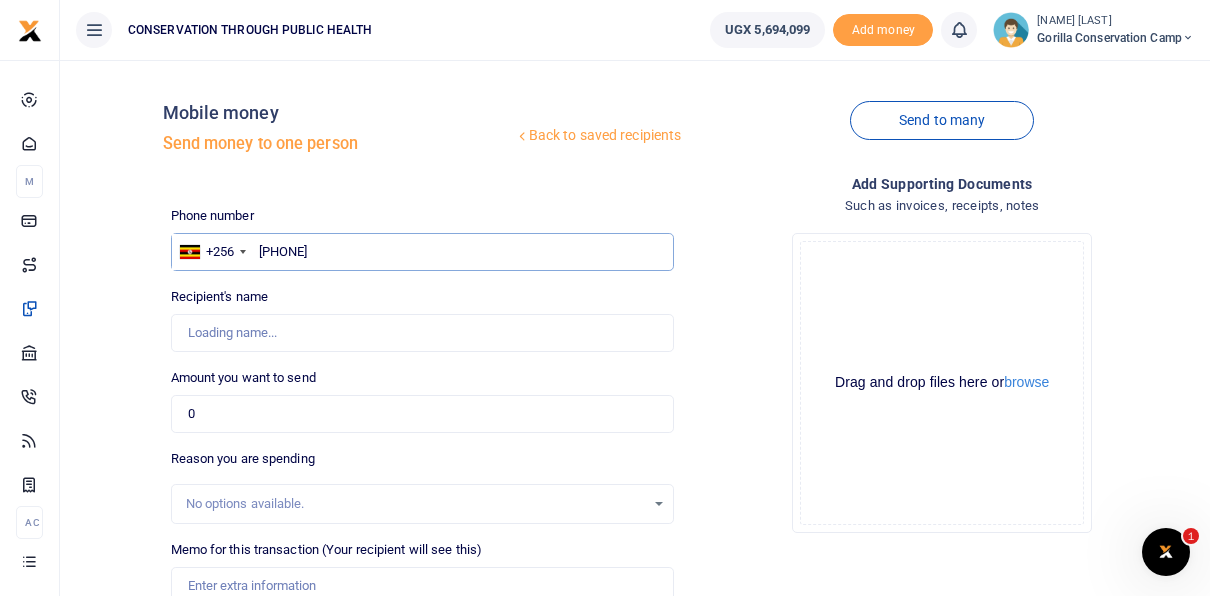 type on "[PHONE]" 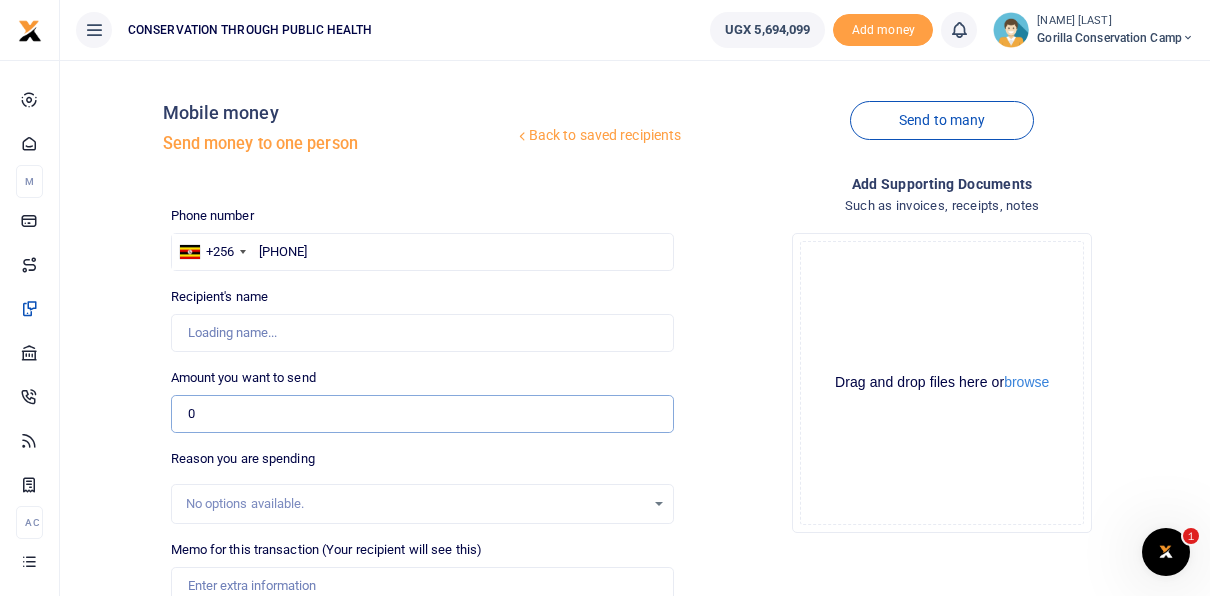 click on "0" at bounding box center [423, 414] 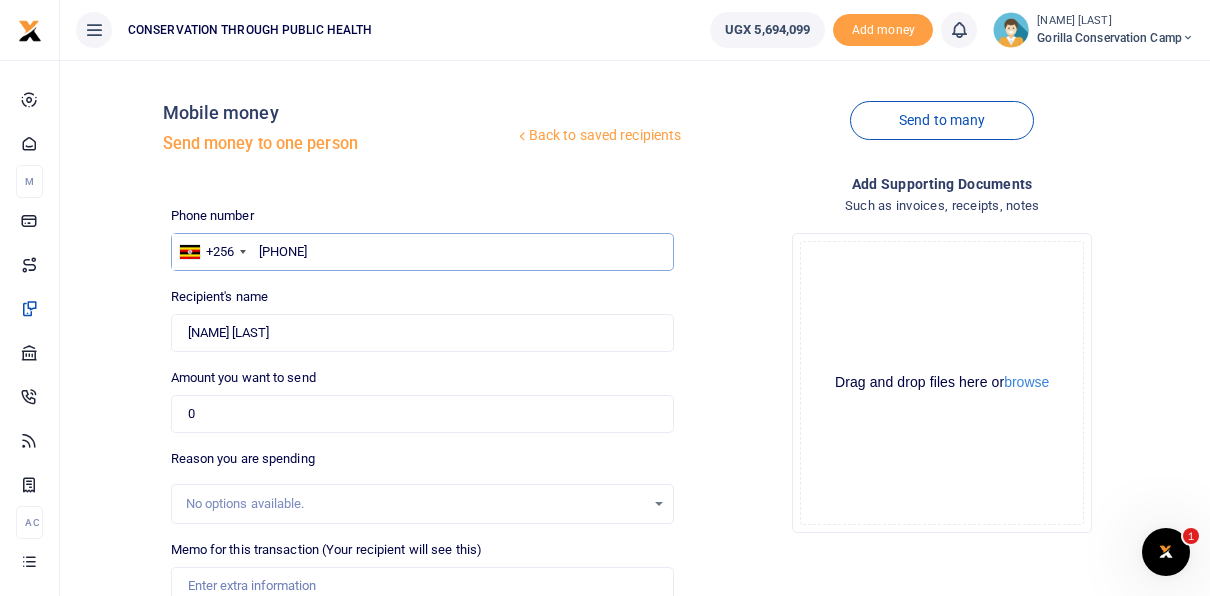 click on "[PHONE]" at bounding box center (423, 252) 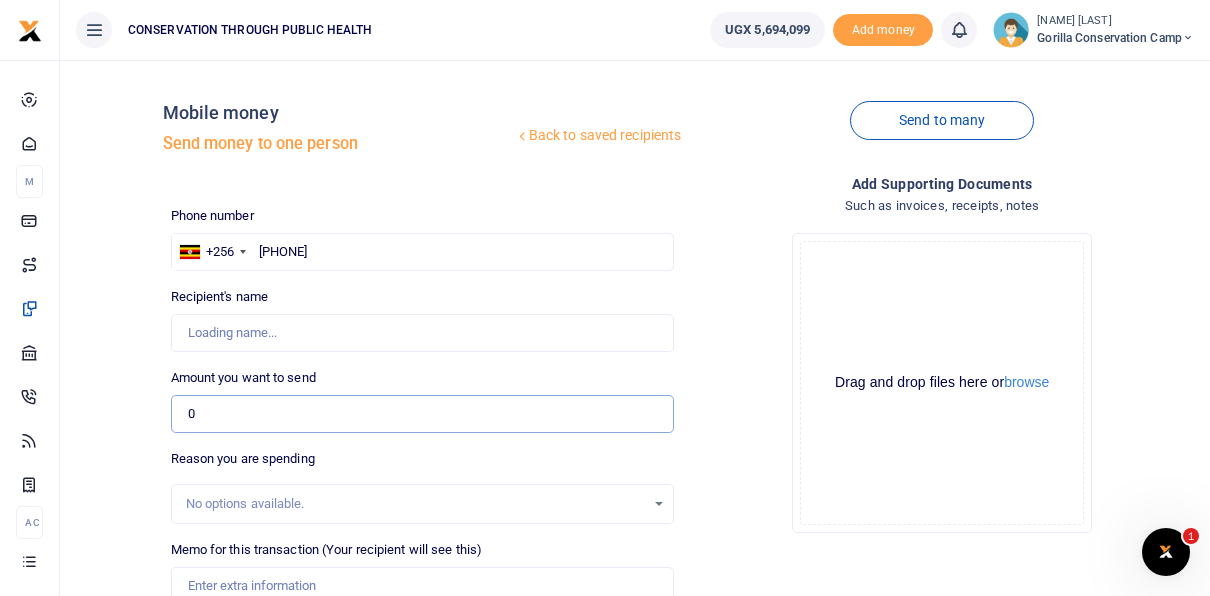 click on "0" at bounding box center [423, 414] 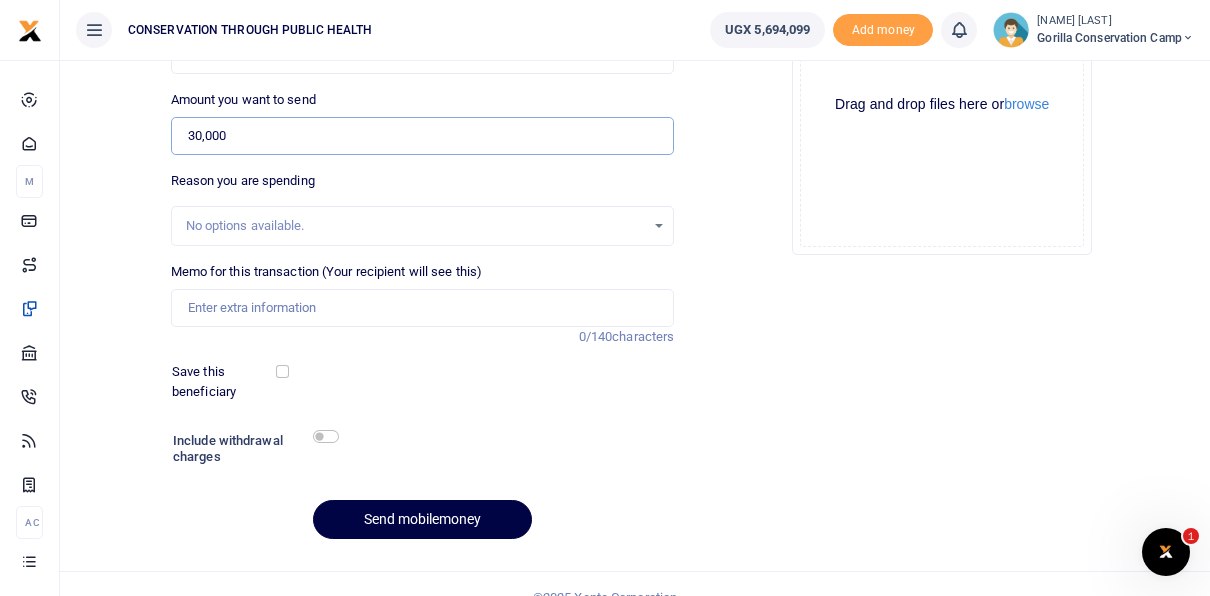 scroll, scrollTop: 280, scrollLeft: 0, axis: vertical 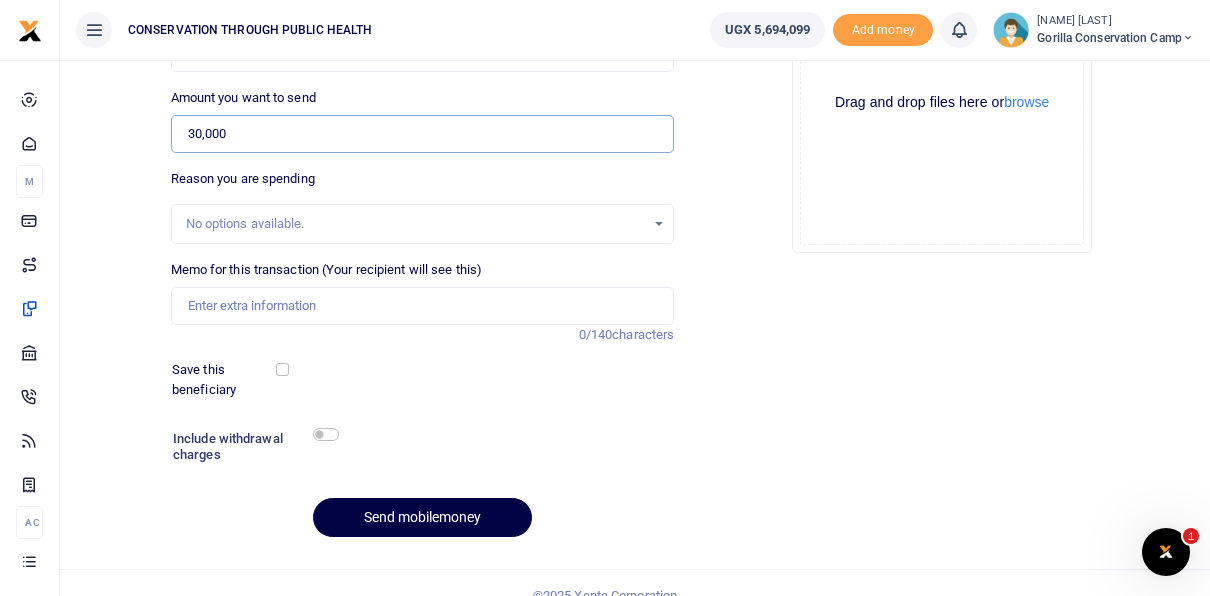 type on "30,000" 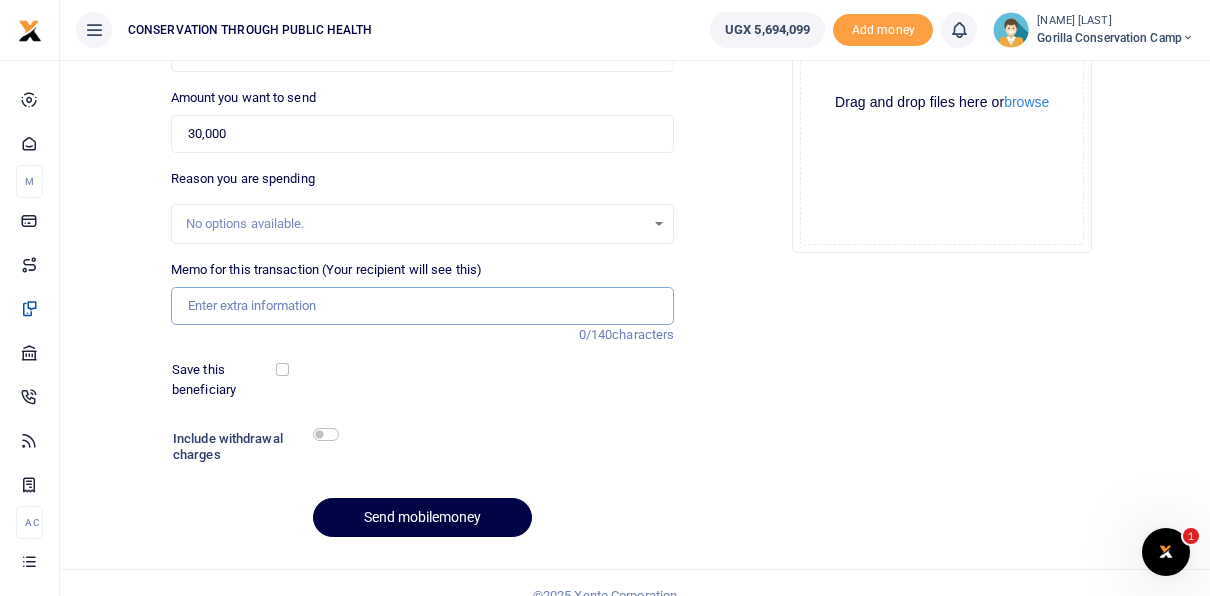 click on "Memo for this transaction (Your recipient will see this)" at bounding box center (423, 306) 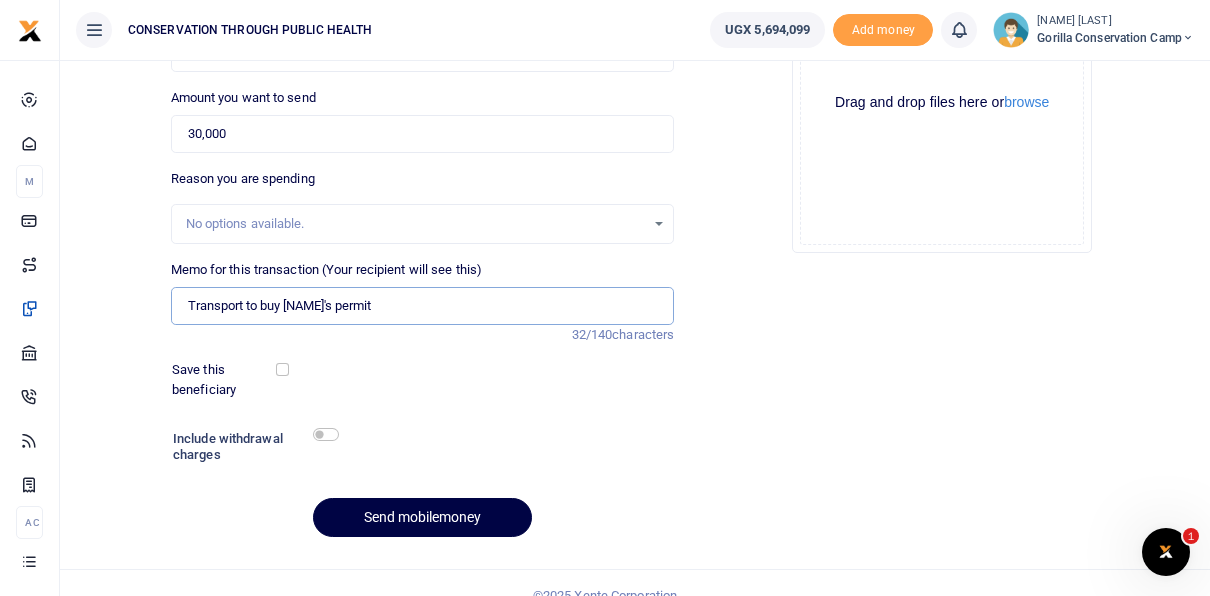 type on "Transport to buy [NAME]'s permit" 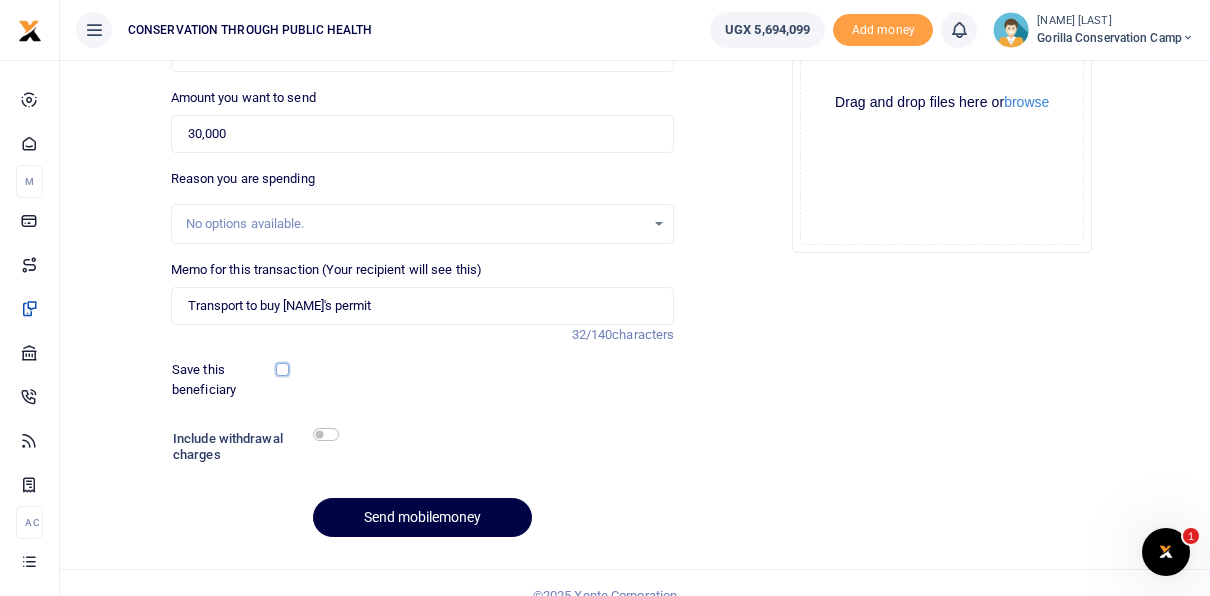 click at bounding box center [282, 369] 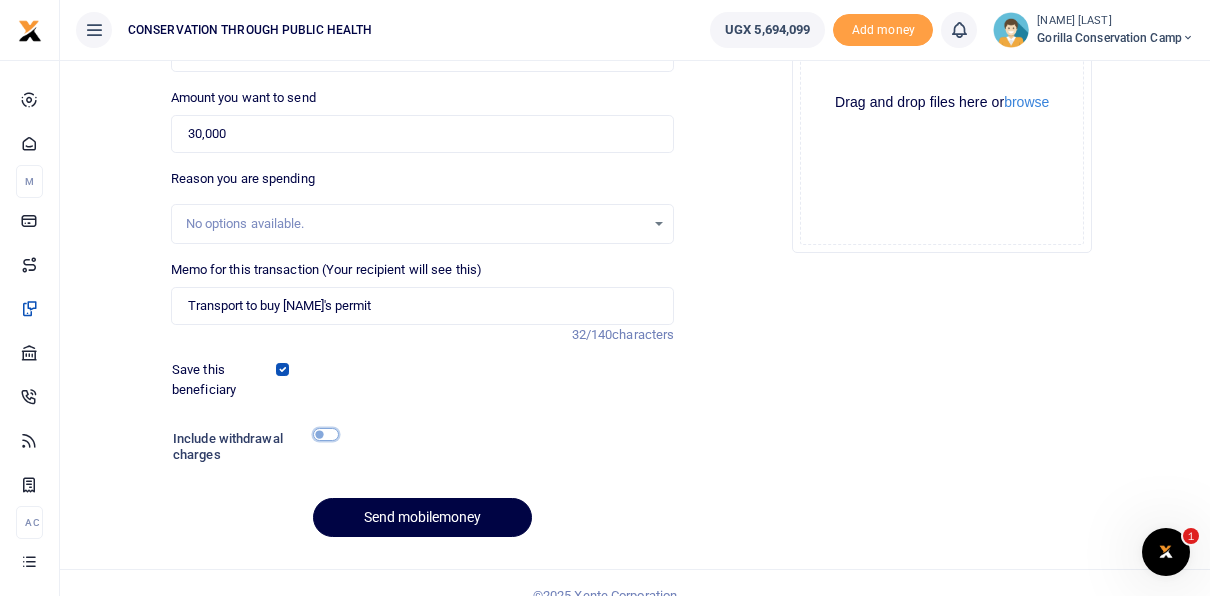 click at bounding box center (326, 434) 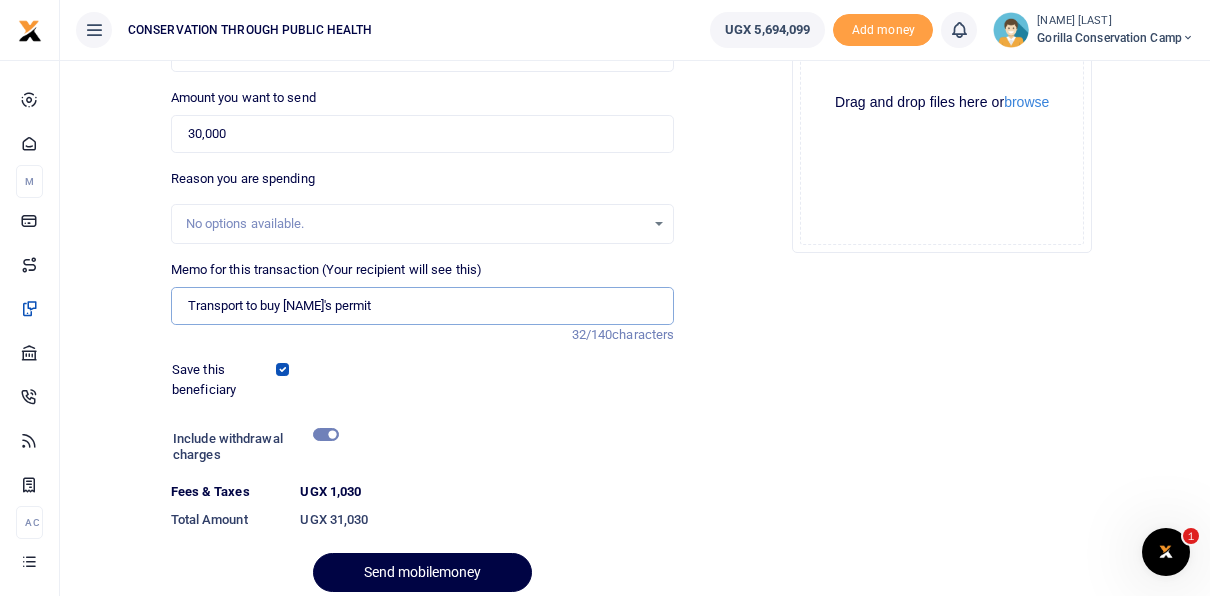 click on "Transport to buy [NAME]'s permit" at bounding box center [423, 306] 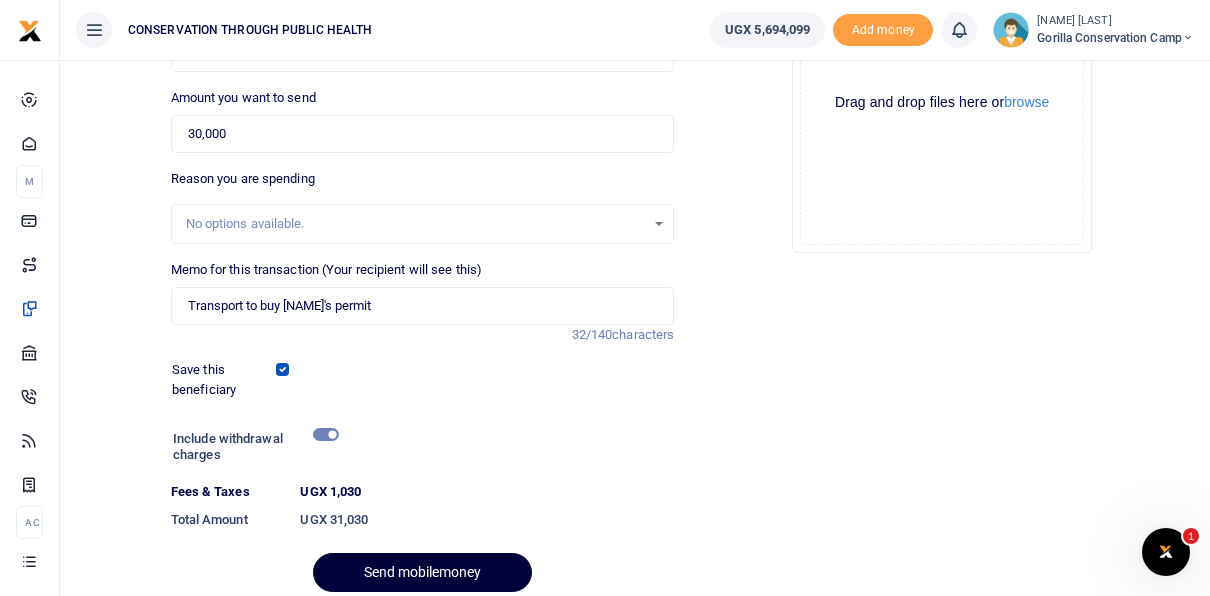 click on "Send mobilemoney" at bounding box center [422, 572] 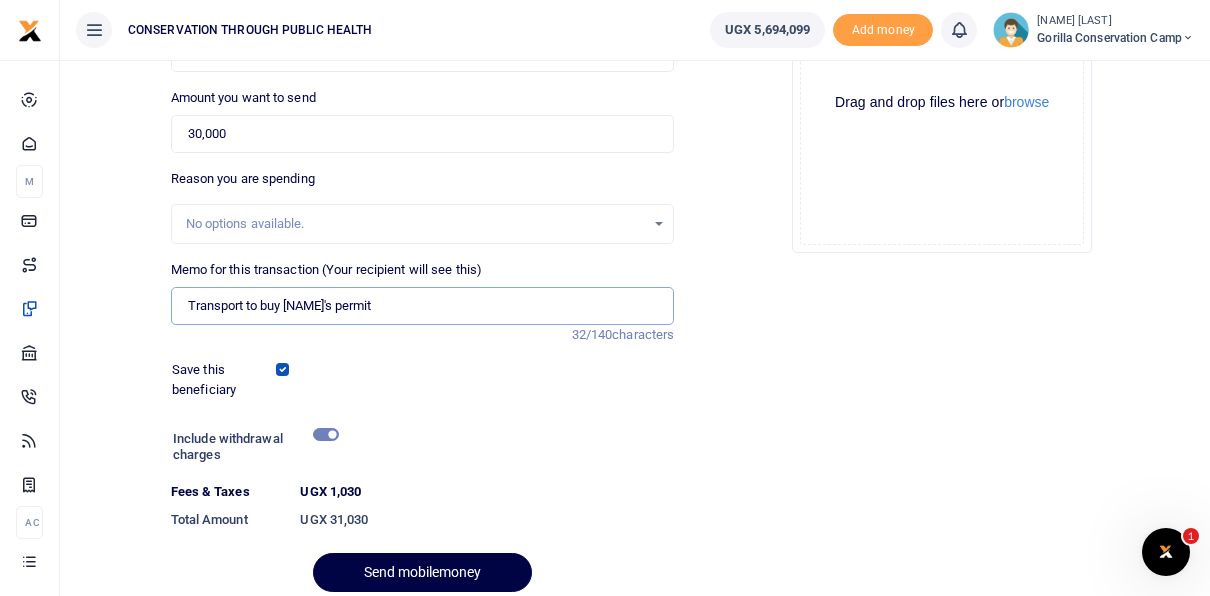 click on "Transport to buy [NAME]'s permit" at bounding box center [423, 306] 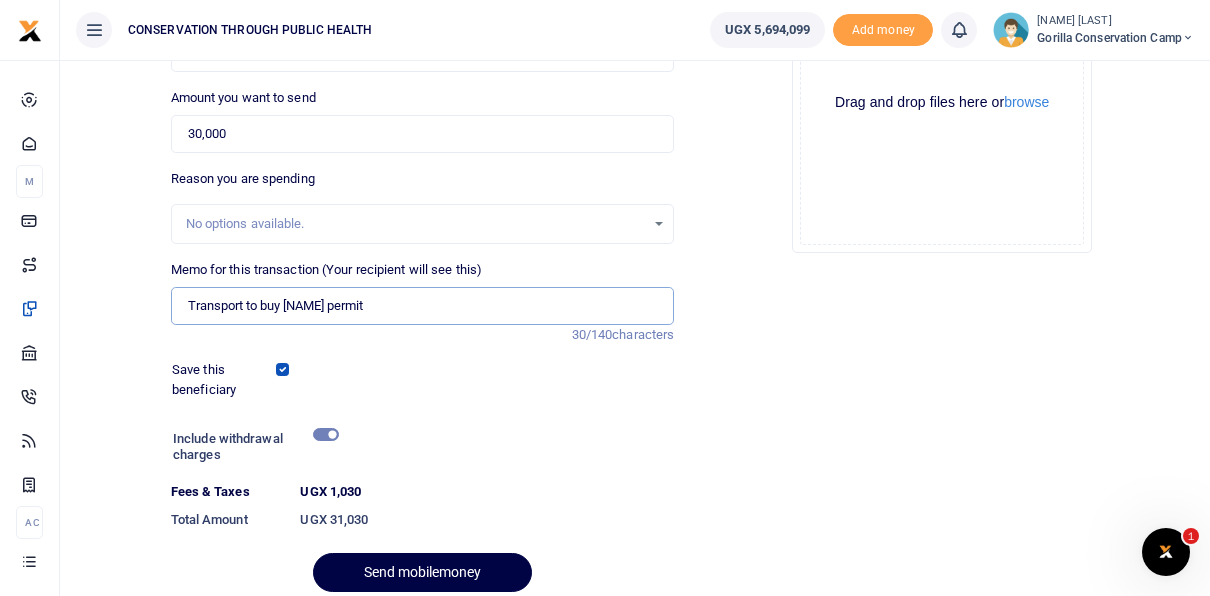 click on "Transport to buy [NAME] permit" at bounding box center [423, 306] 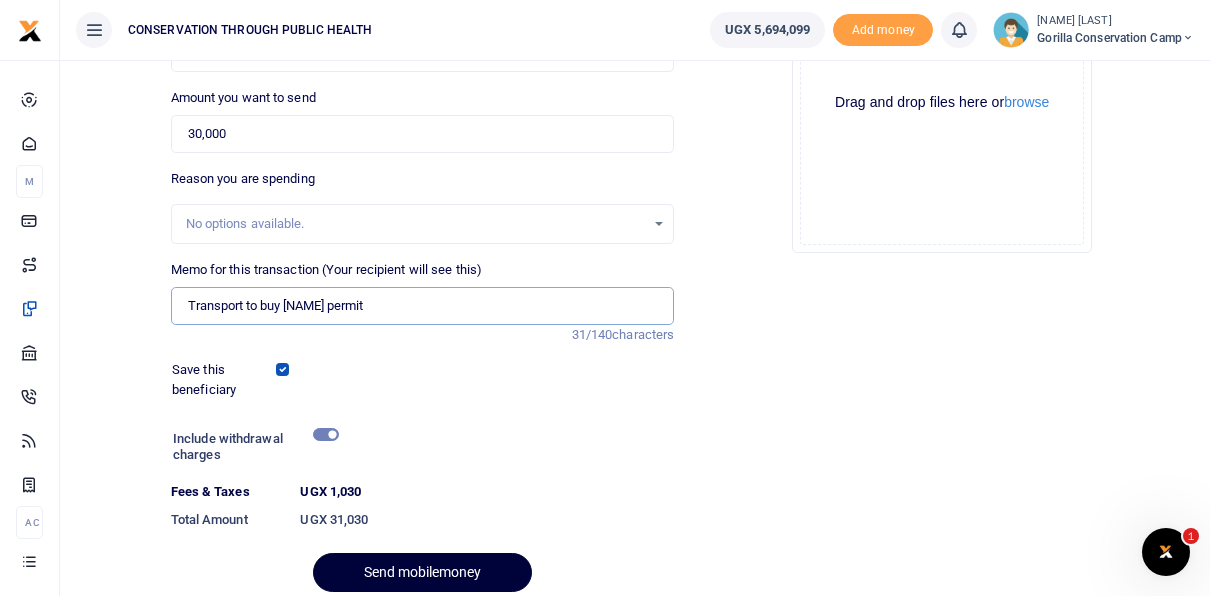 type on "Transport to buy [NAME] permit" 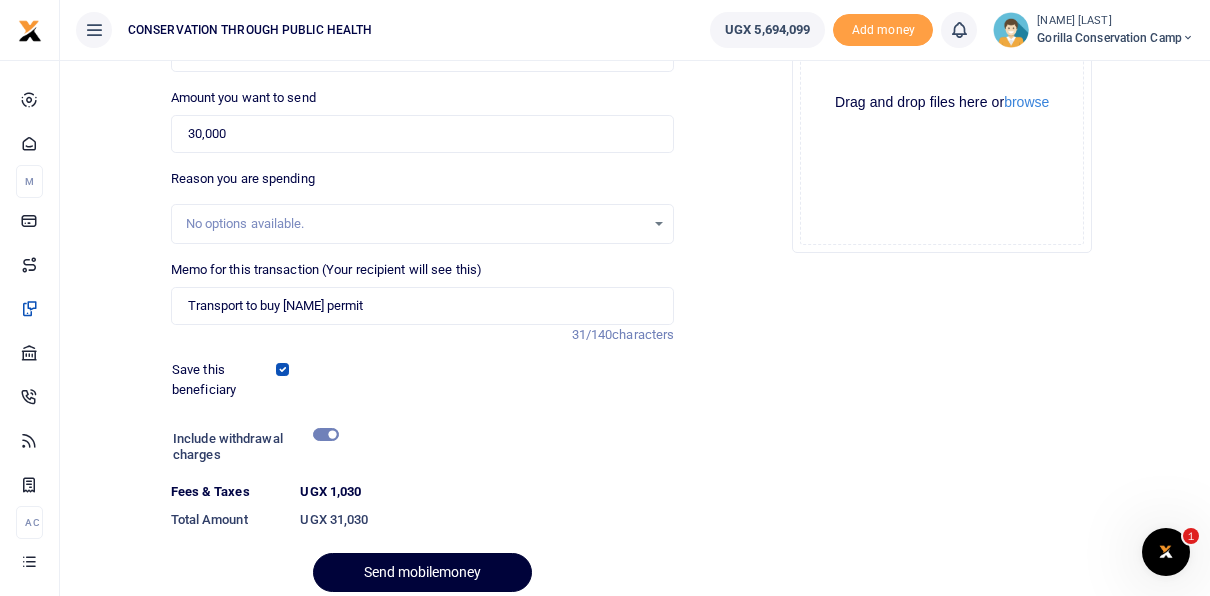 click on "Send mobilemoney" at bounding box center [422, 572] 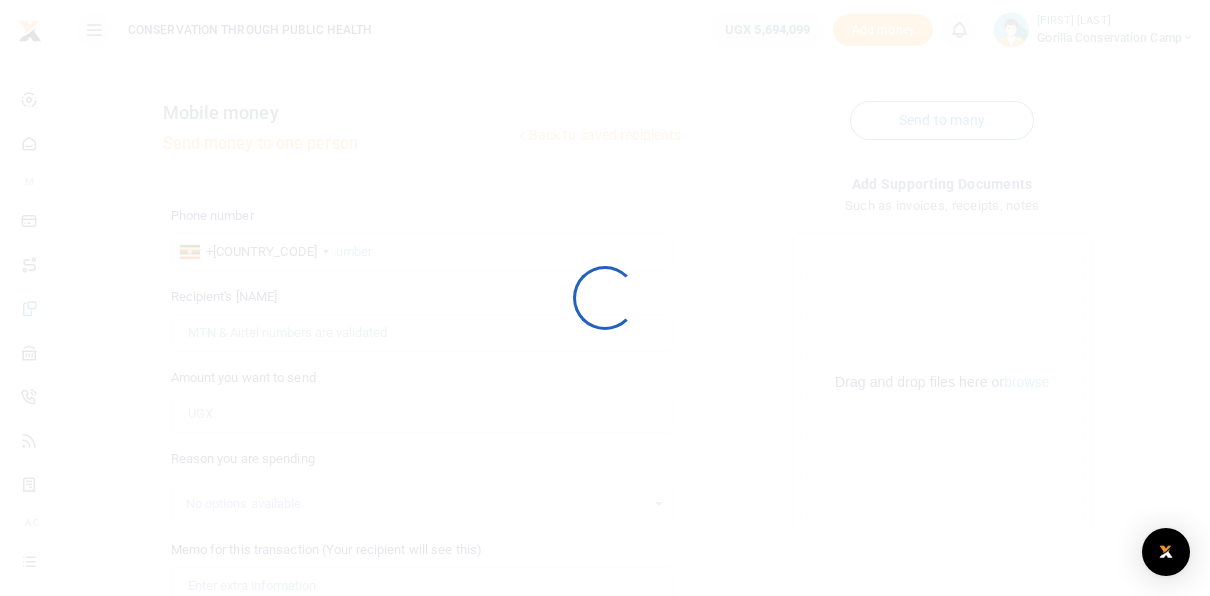 scroll, scrollTop: 280, scrollLeft: 0, axis: vertical 